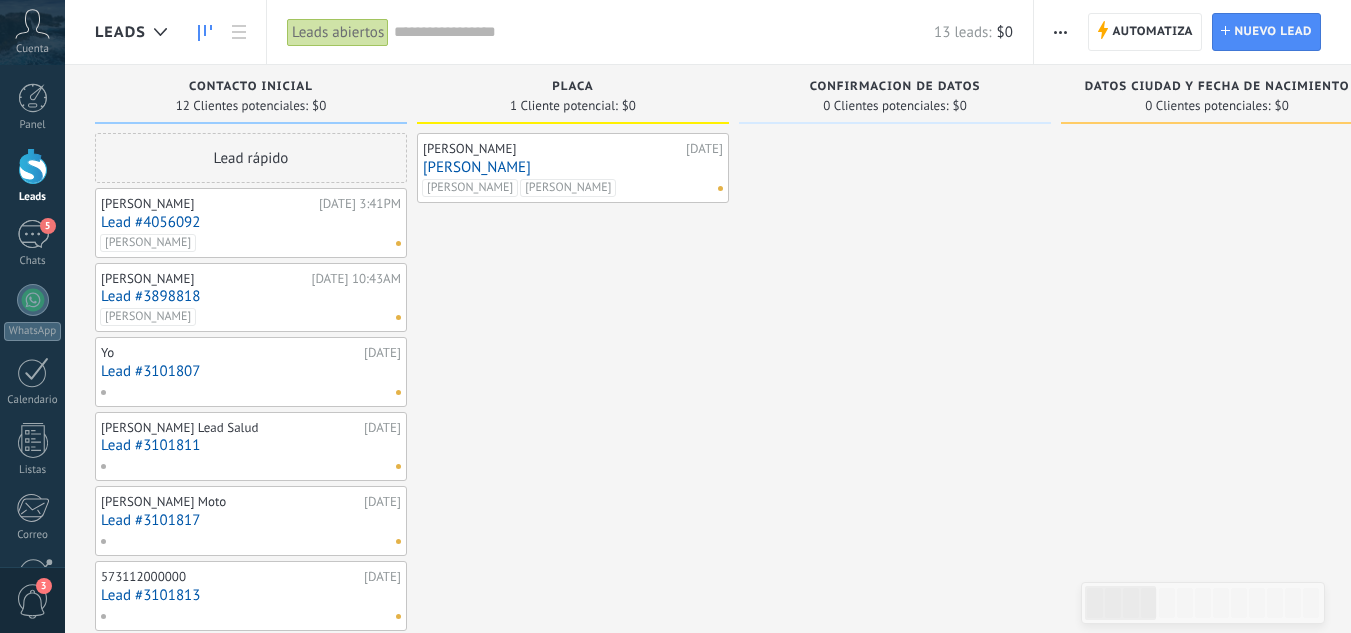 scroll, scrollTop: 0, scrollLeft: 0, axis: both 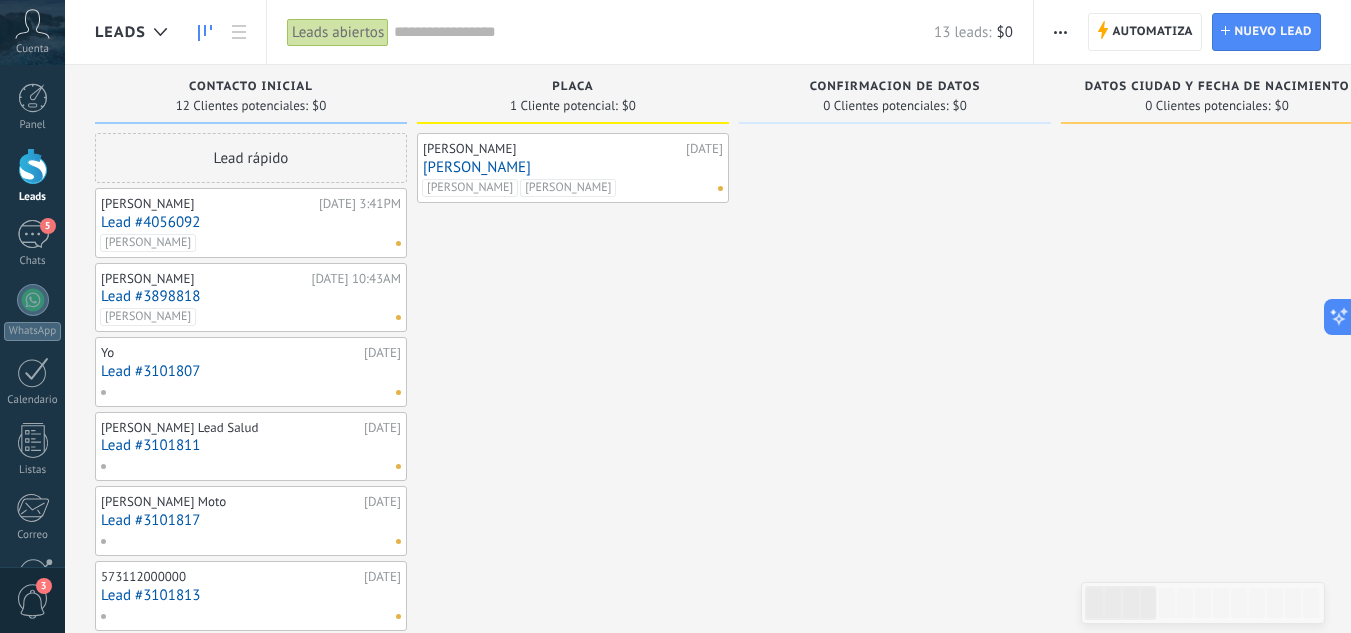 drag, startPoint x: 878, startPoint y: 467, endPoint x: 971, endPoint y: 467, distance: 93 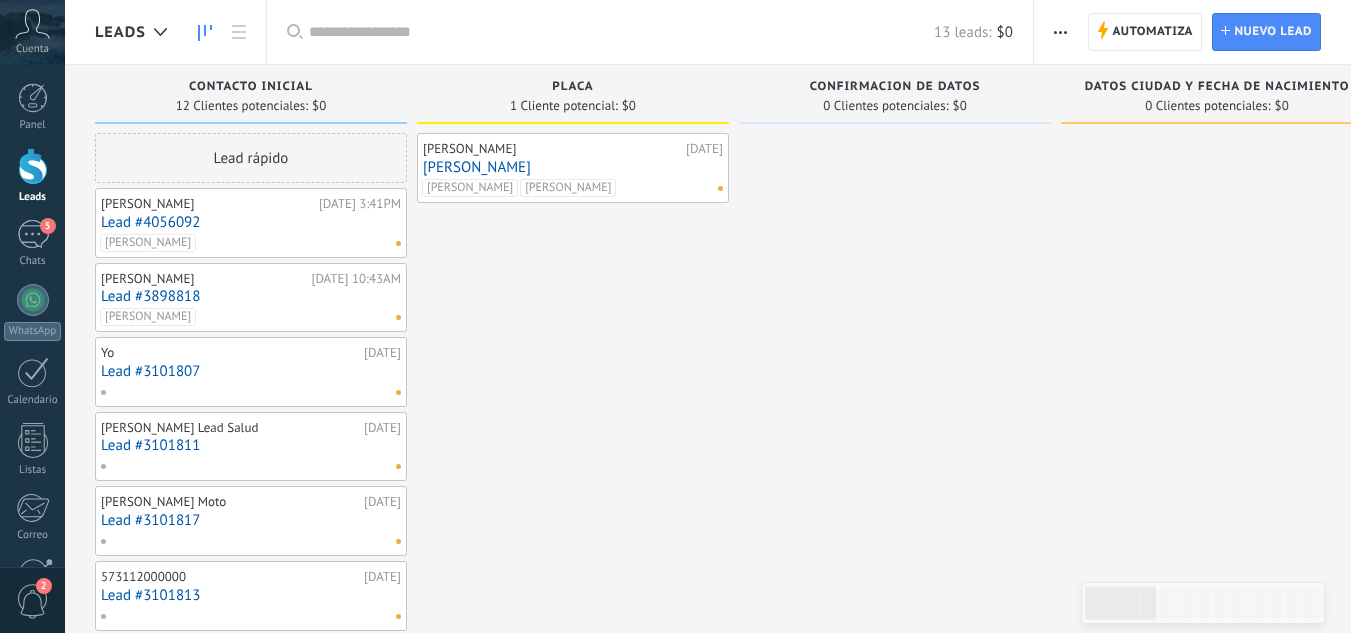 scroll, scrollTop: 0, scrollLeft: 0, axis: both 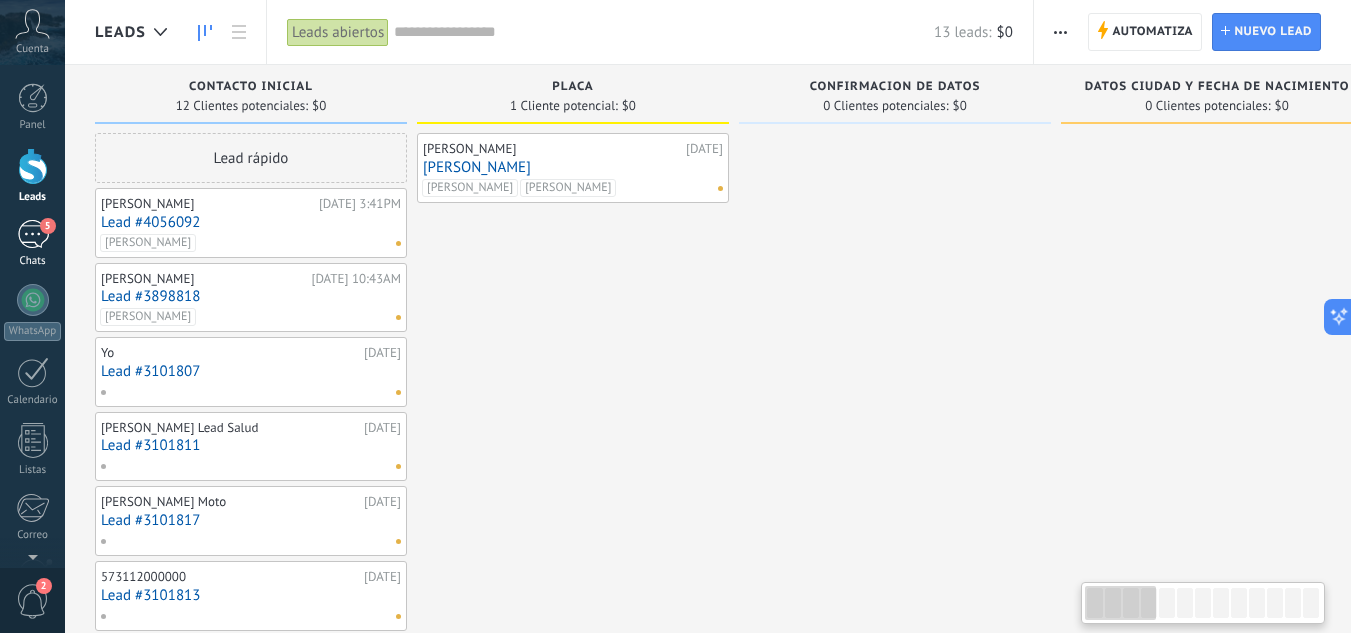 click on "5" at bounding box center [33, 234] 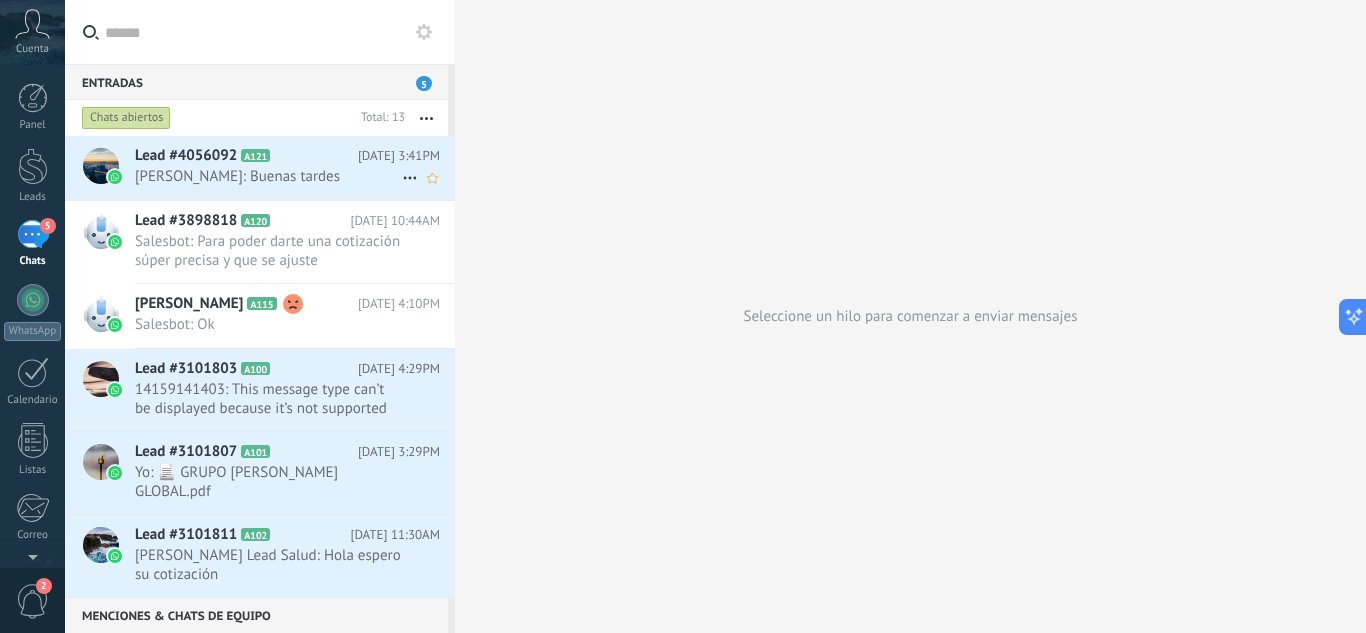 click on "Anthony Uber: Buenas tardes" at bounding box center (268, 176) 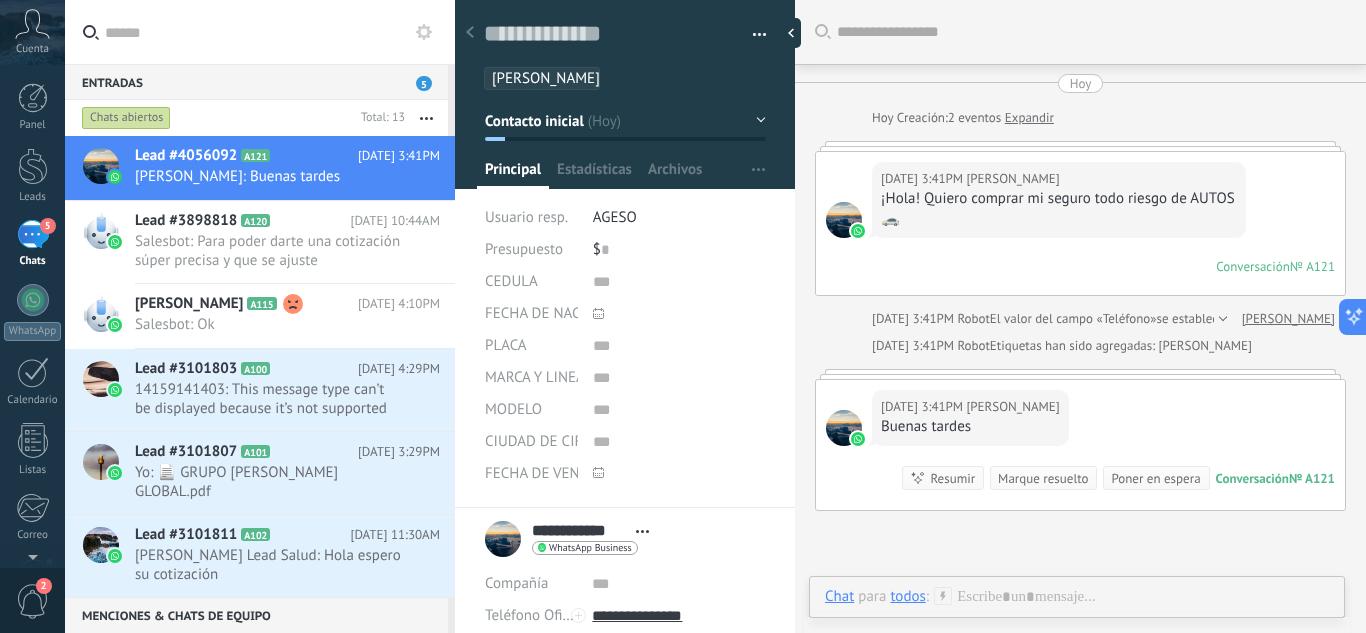 scroll, scrollTop: 124, scrollLeft: 0, axis: vertical 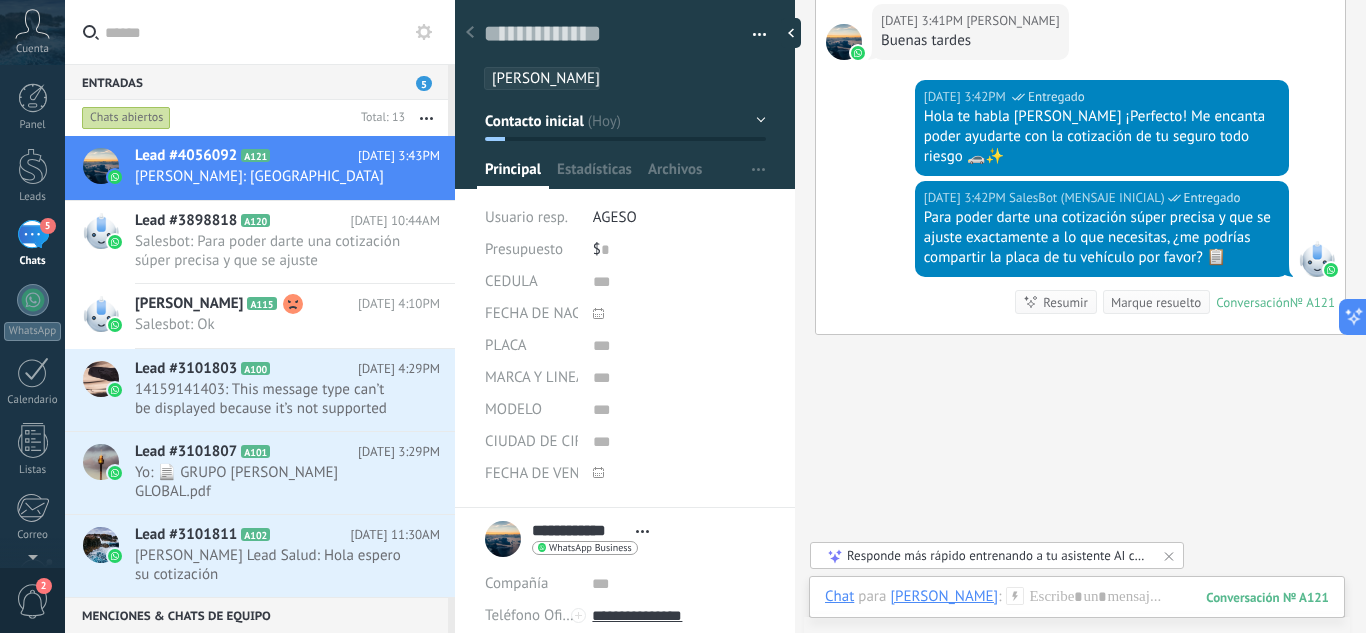 type on "**********" 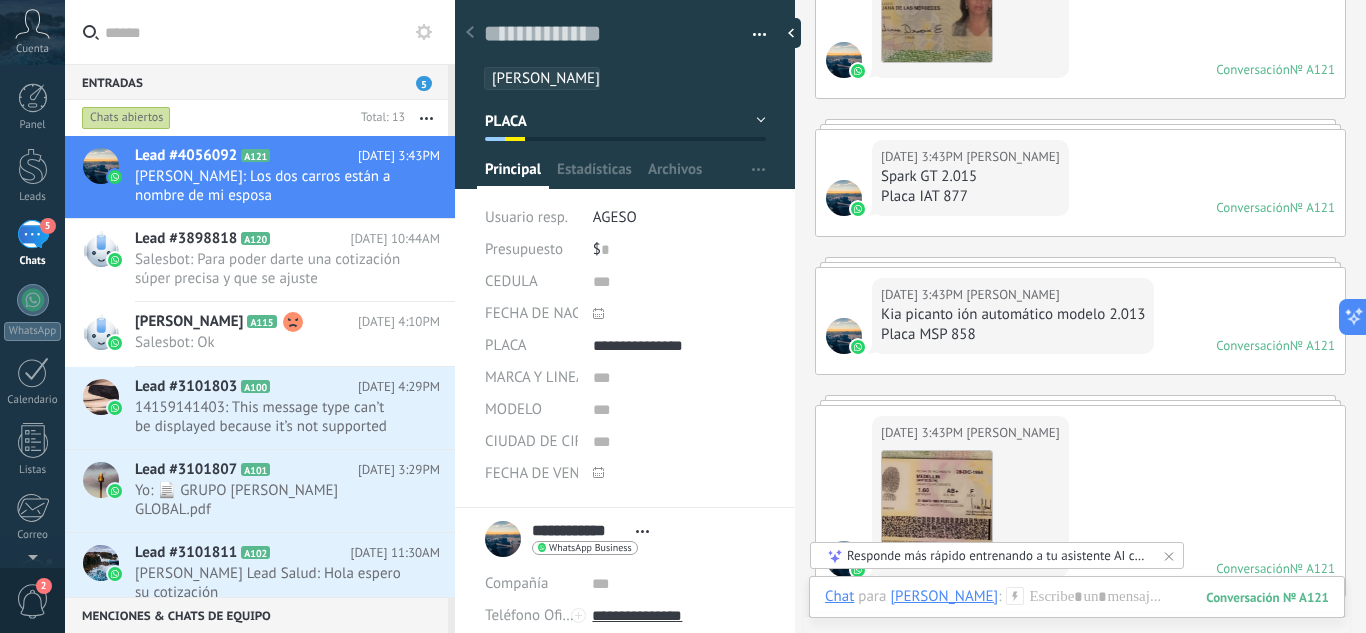 scroll, scrollTop: 953, scrollLeft: 0, axis: vertical 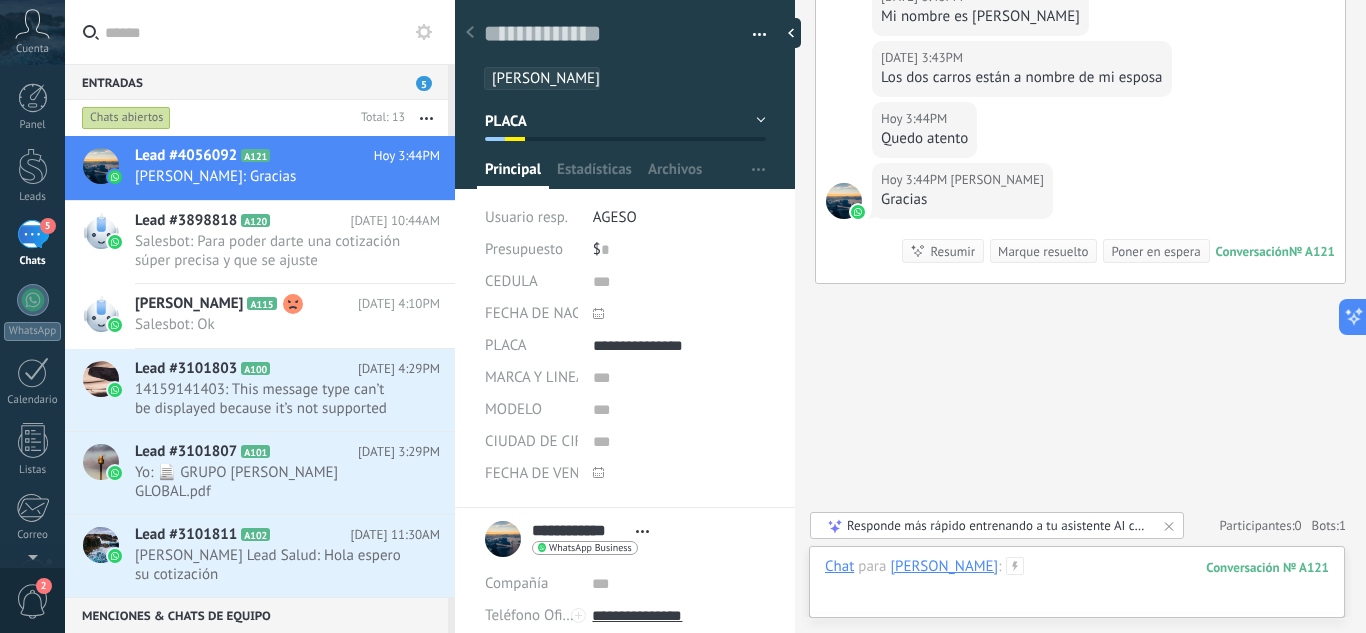 click at bounding box center [1077, 587] 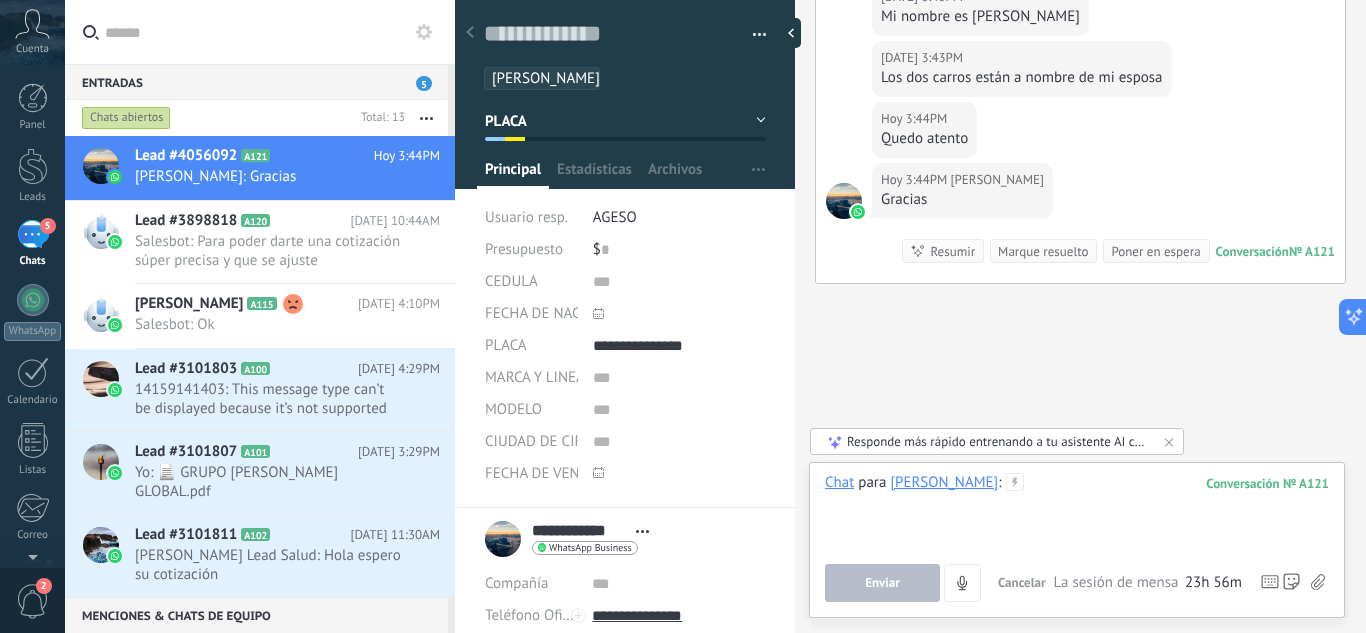 type 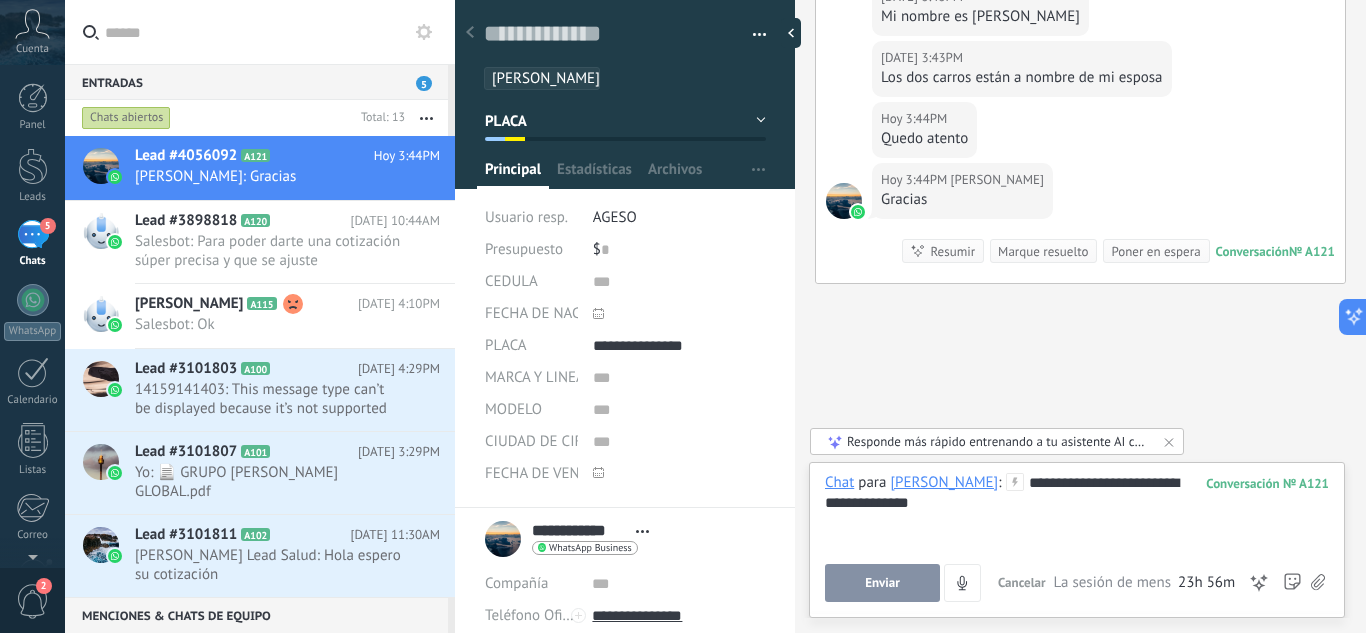 click on "**********" at bounding box center (1077, 511) 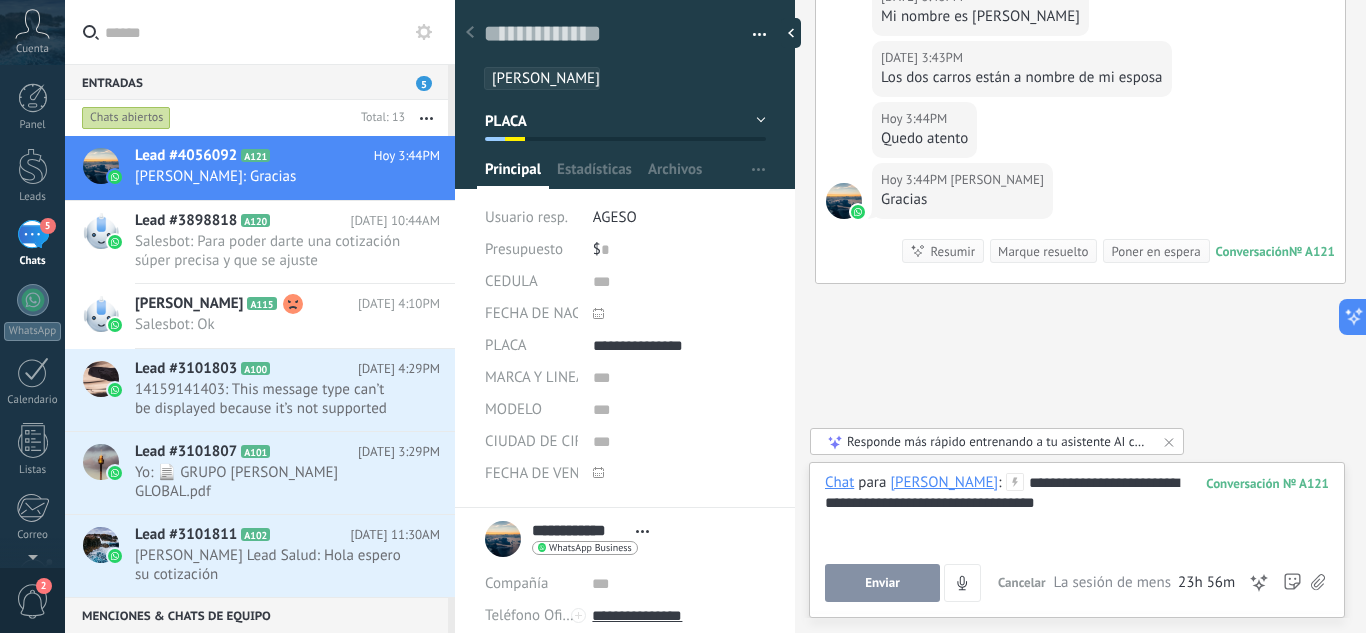 click on "**********" at bounding box center [1077, 511] 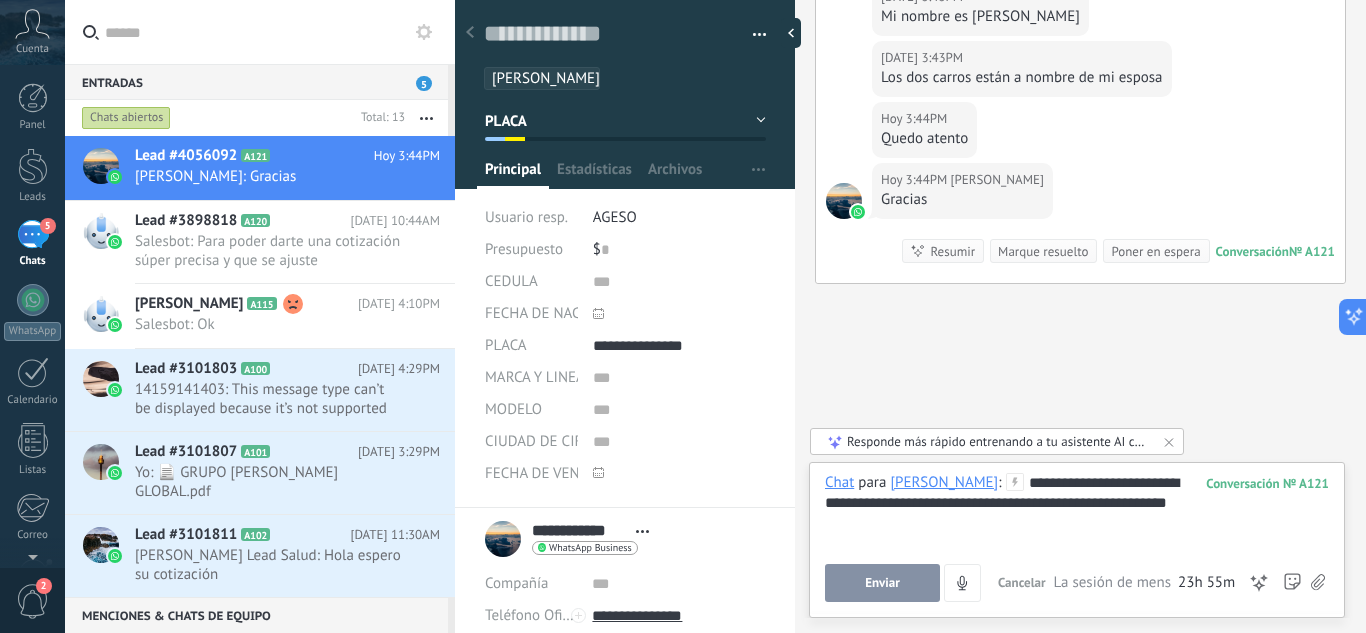 click on "Enviar" at bounding box center (882, 583) 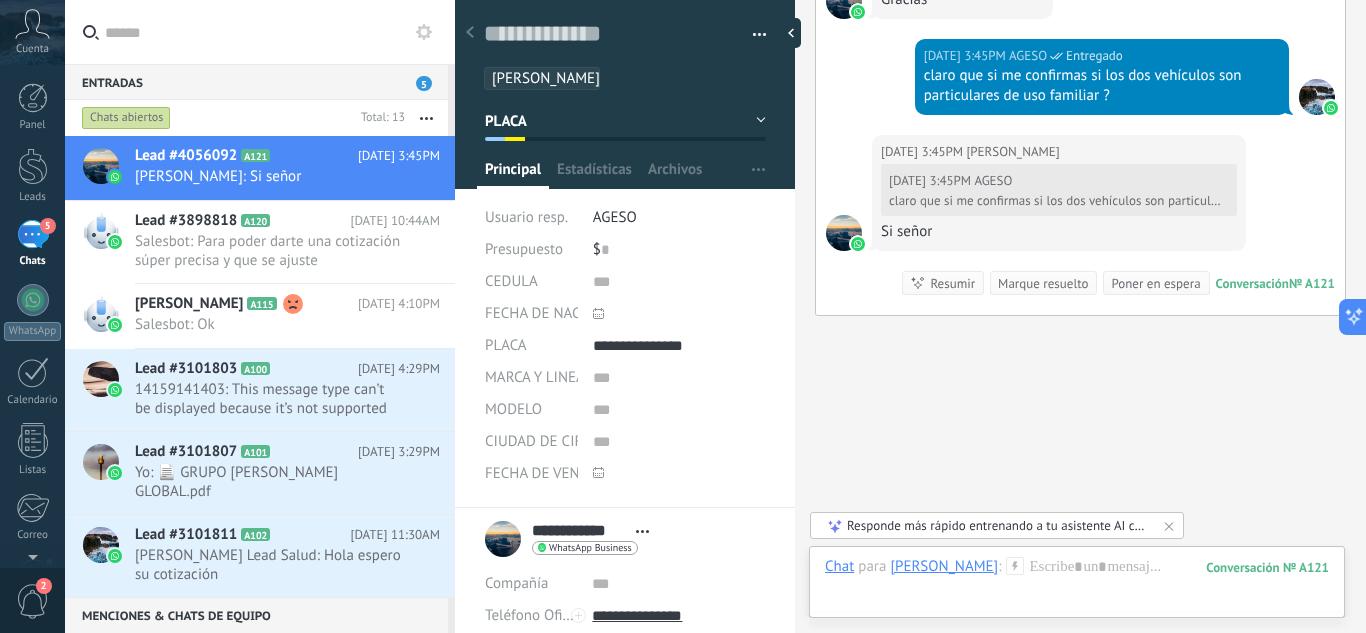 scroll, scrollTop: 1907, scrollLeft: 0, axis: vertical 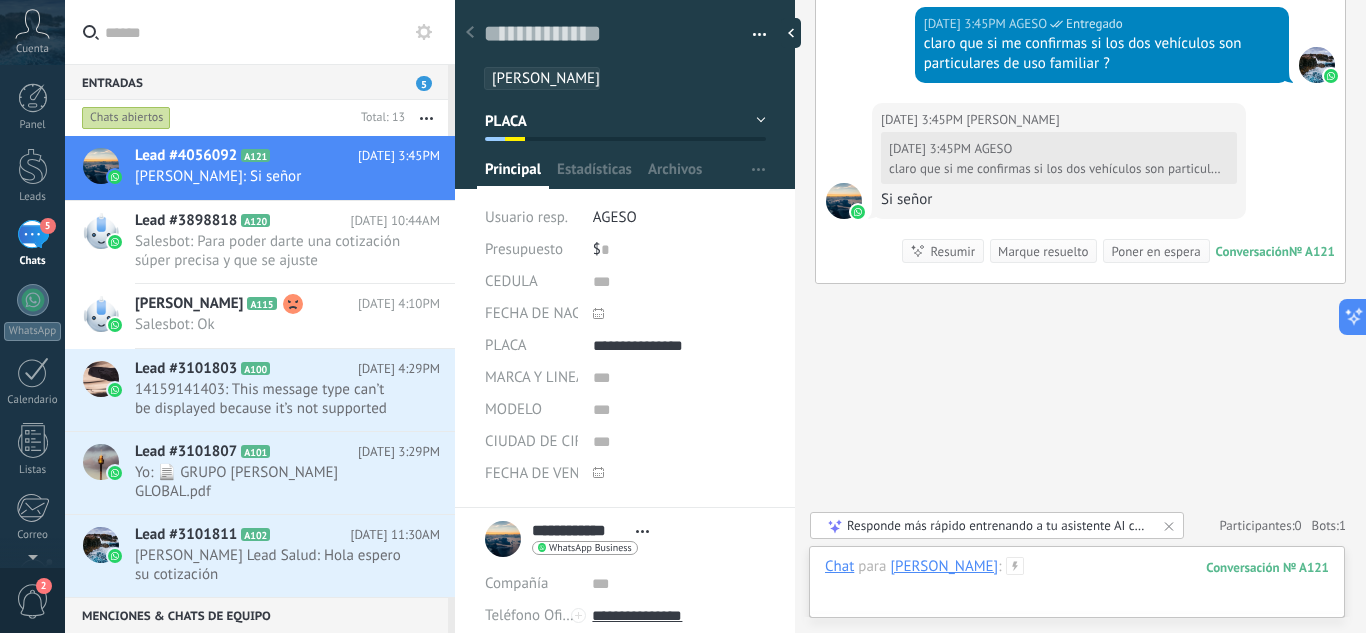 click at bounding box center [1077, 587] 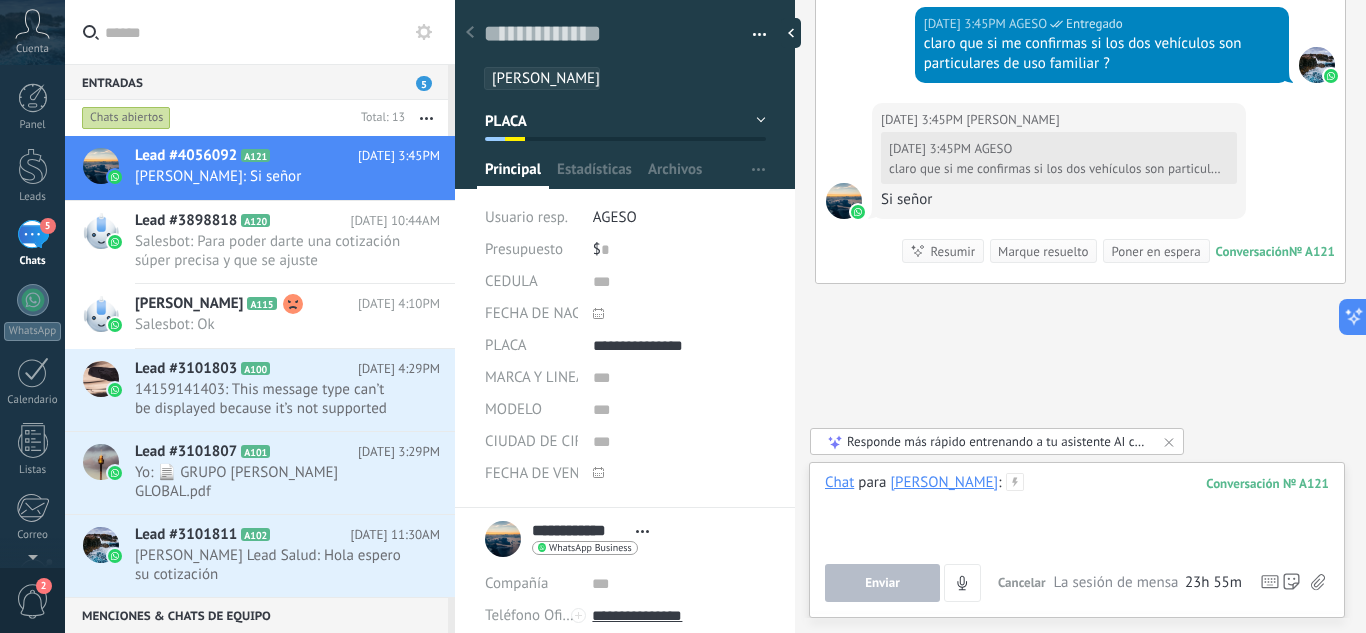 type 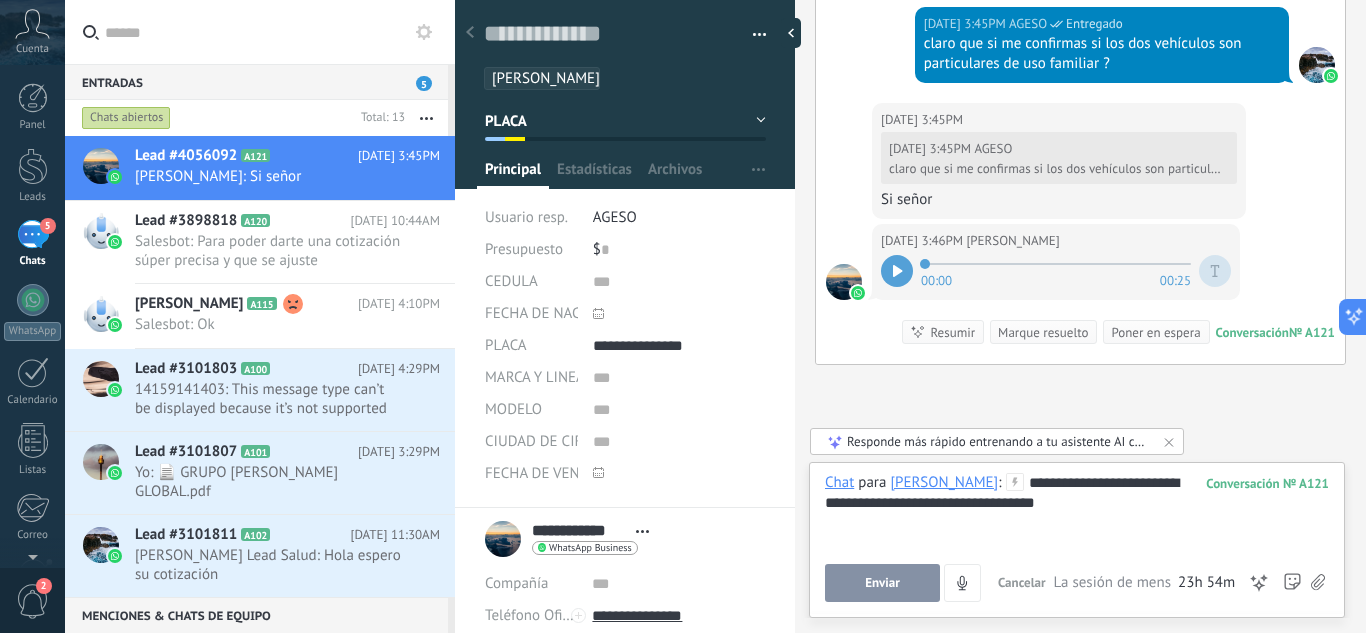 scroll, scrollTop: 1988, scrollLeft: 0, axis: vertical 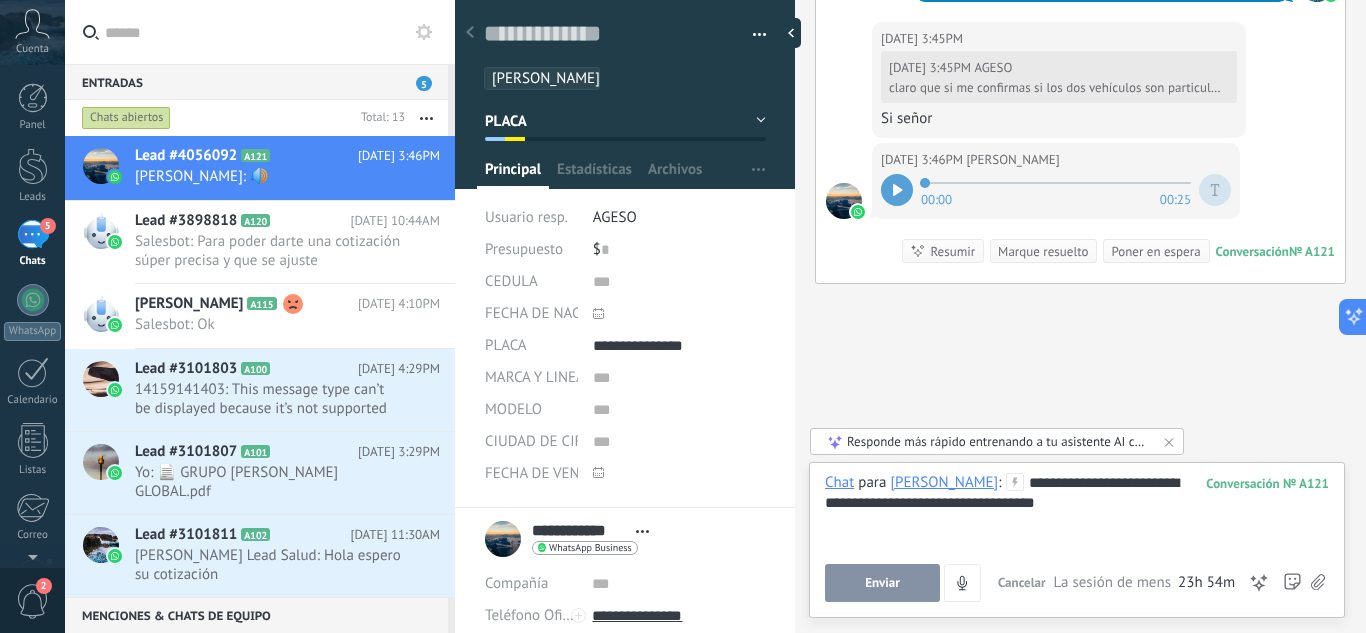 click on "Enviar" at bounding box center (882, 583) 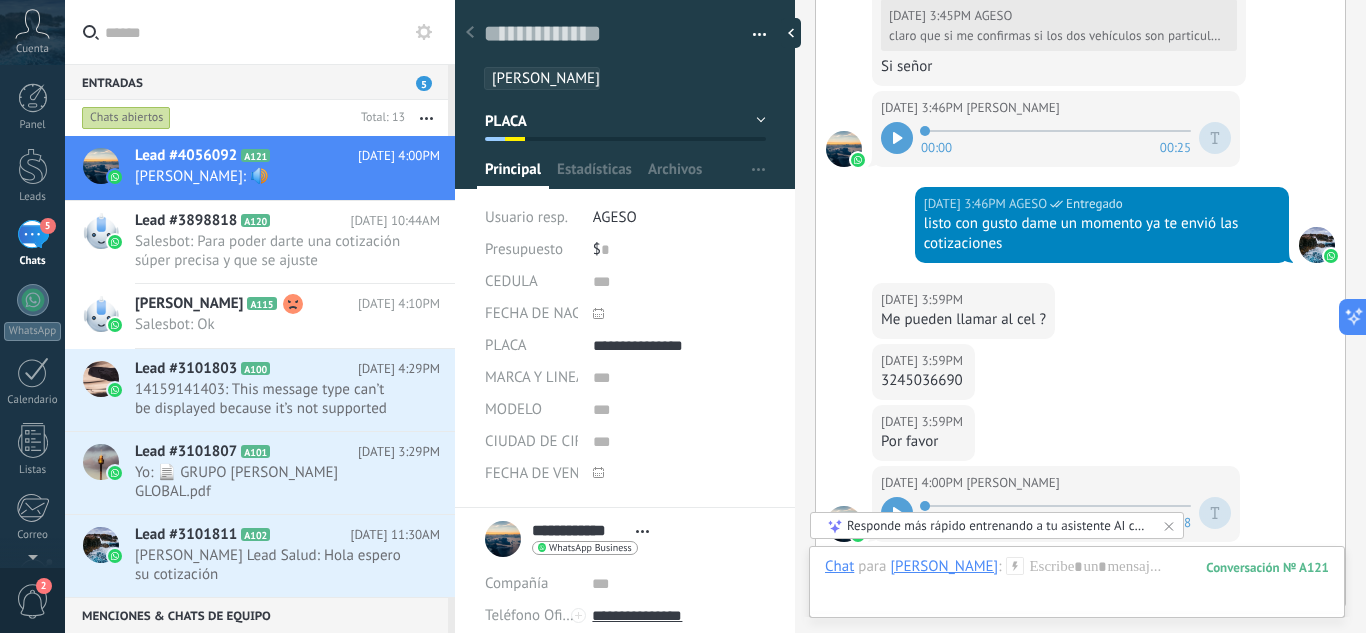 scroll, scrollTop: 2363, scrollLeft: 0, axis: vertical 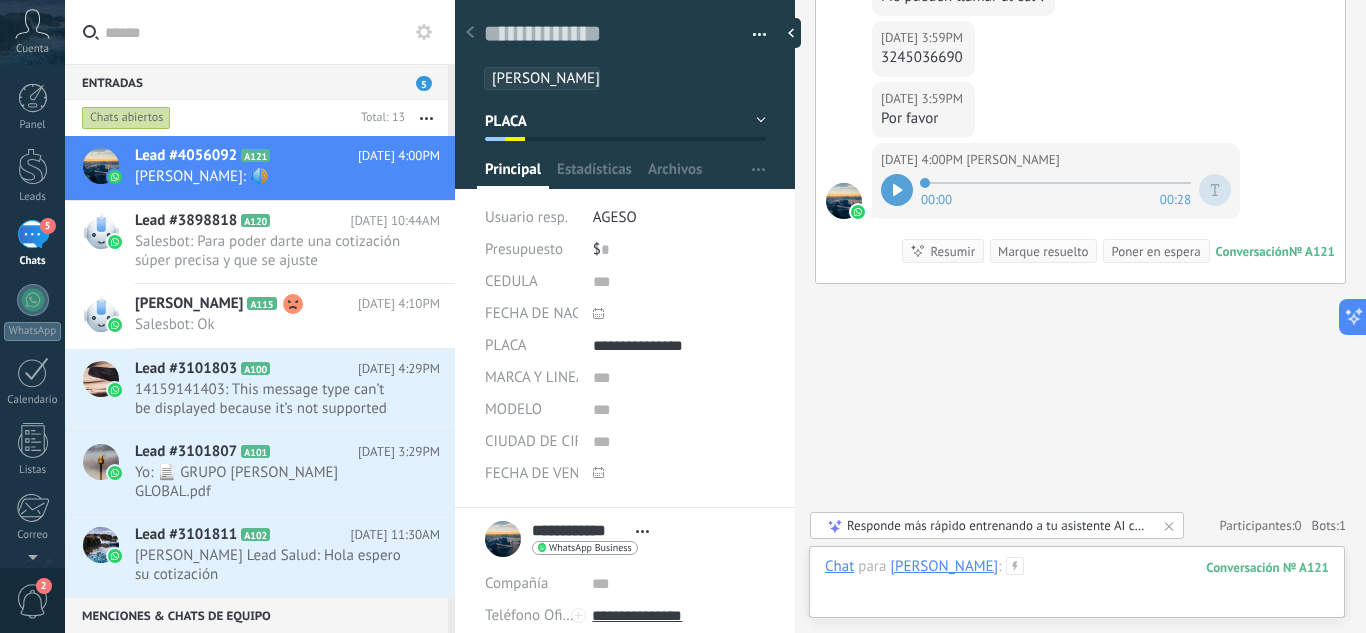 click at bounding box center (1077, 587) 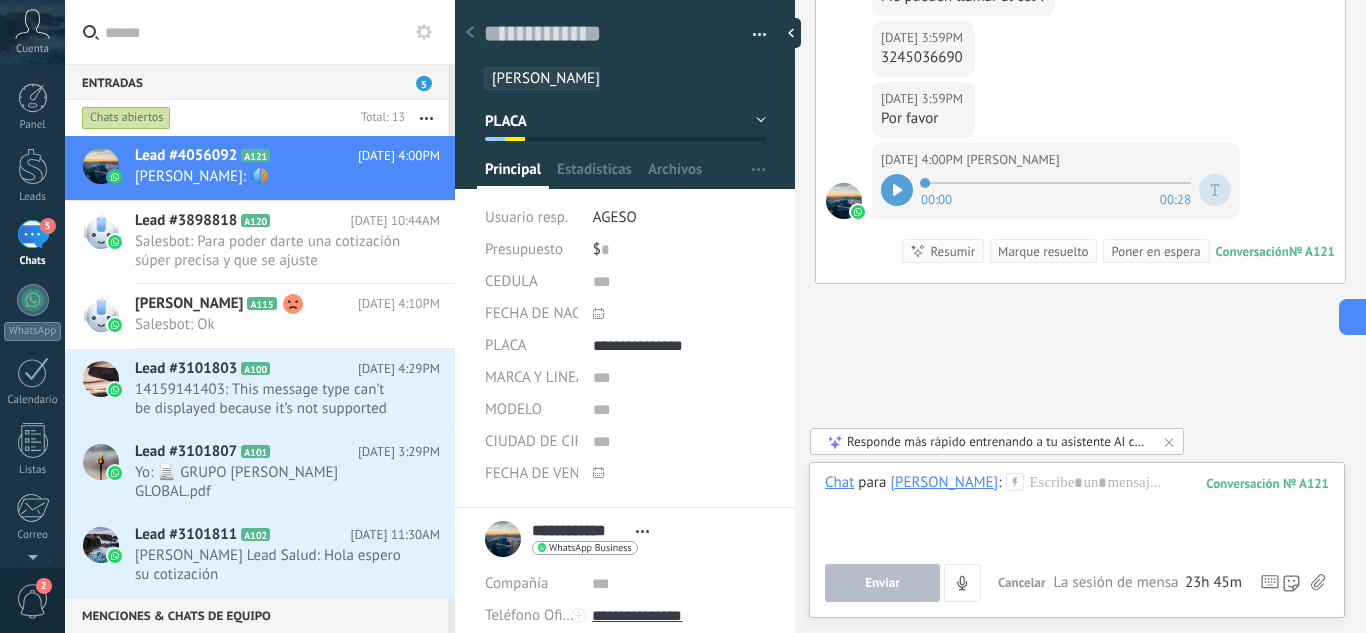 click 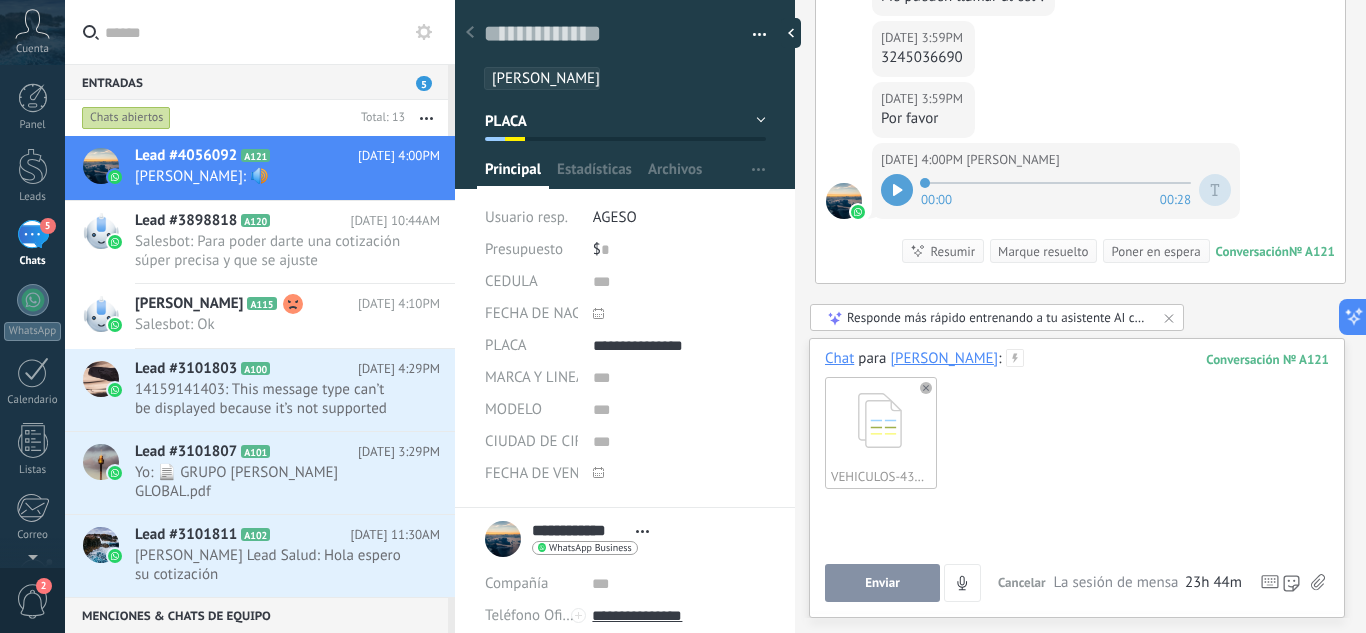 type 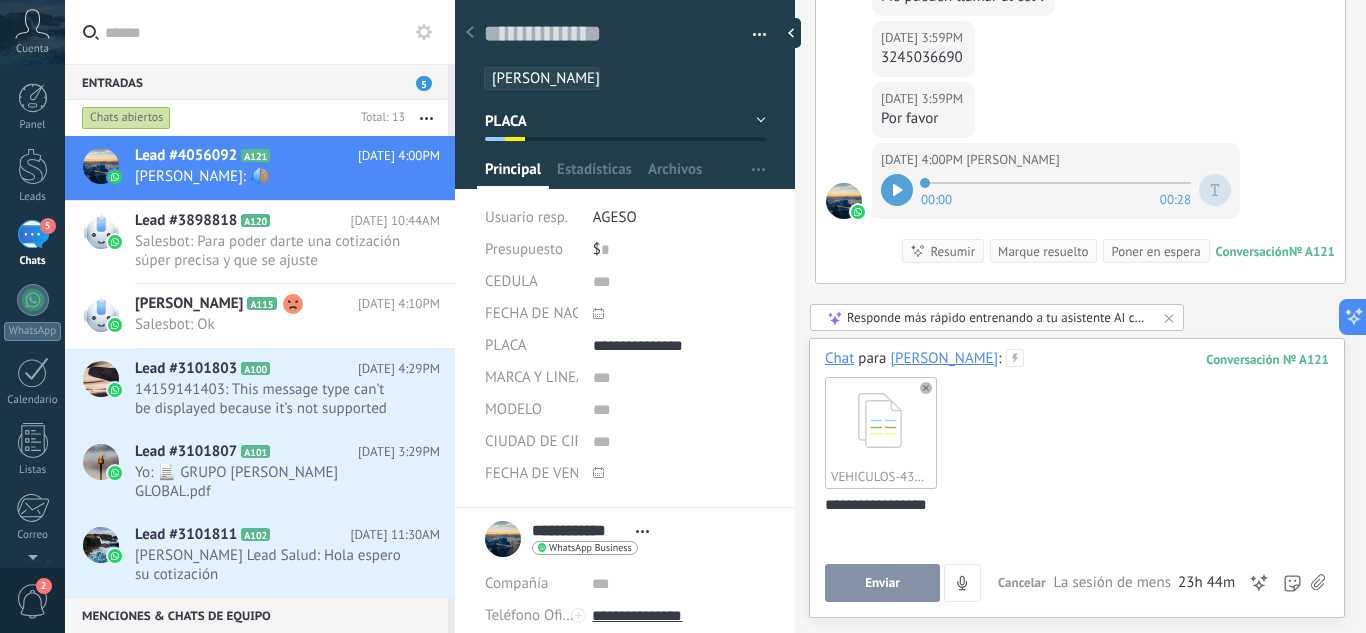 click on "Enviar" at bounding box center [882, 583] 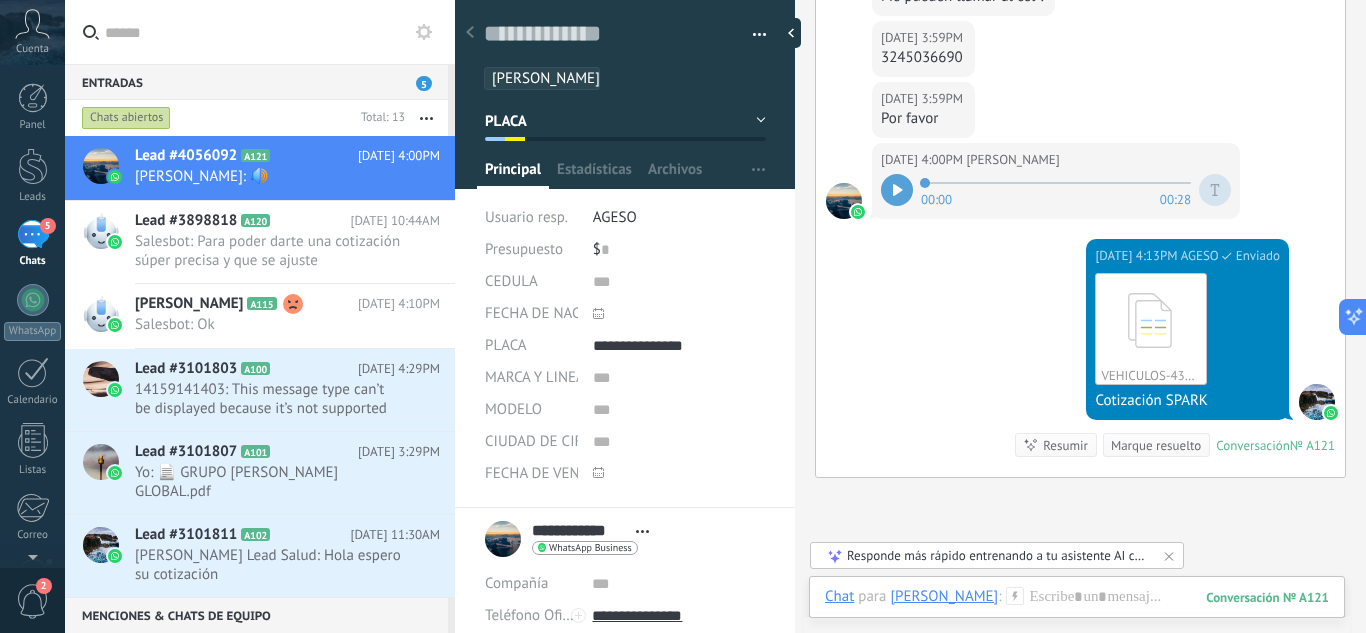 scroll, scrollTop: 2520, scrollLeft: 0, axis: vertical 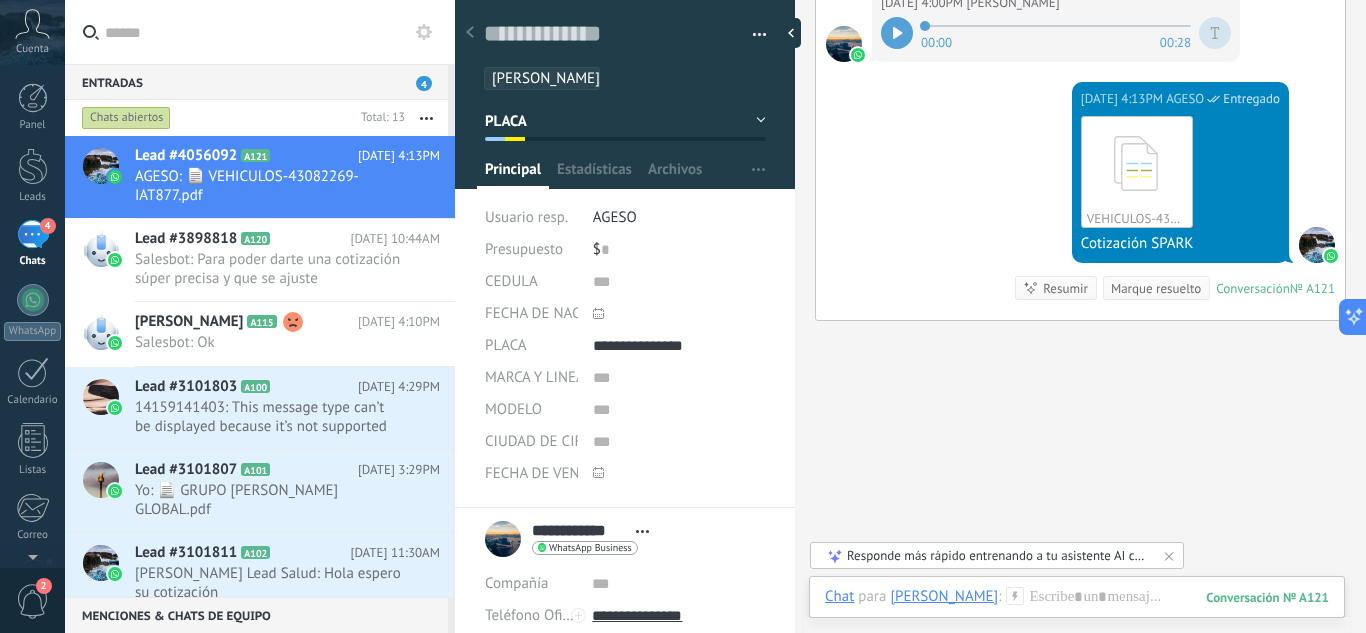 click at bounding box center (752, 35) 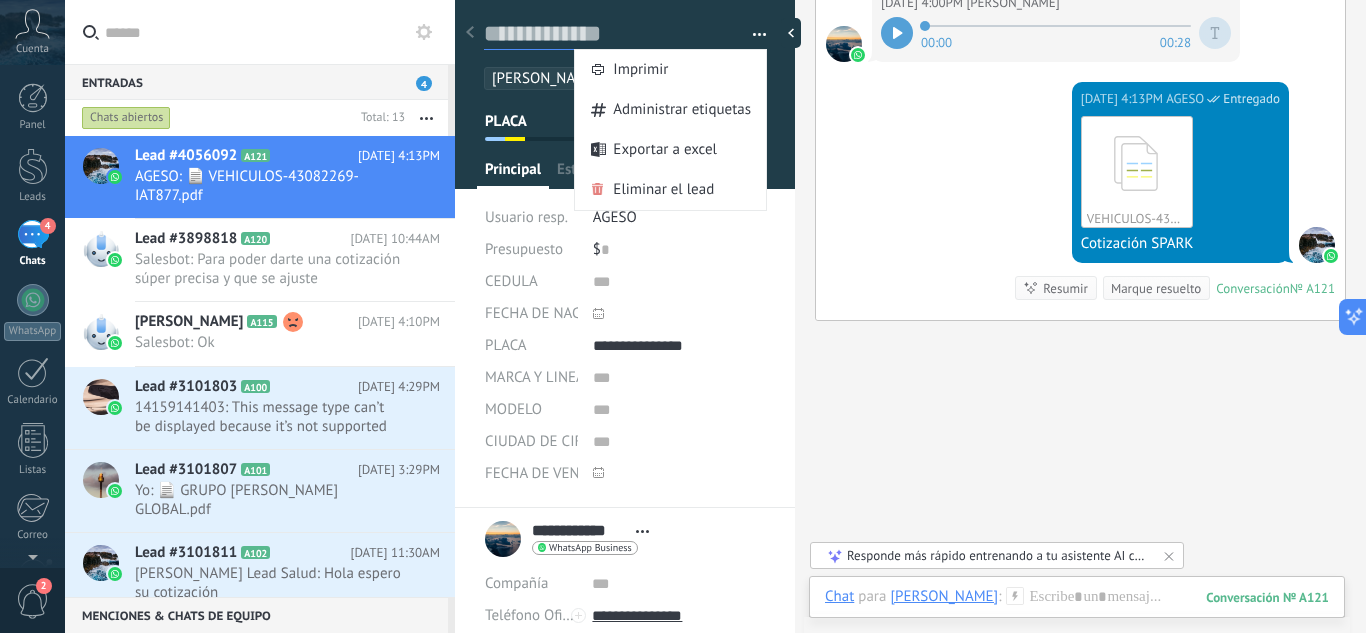 click at bounding box center (611, 34) 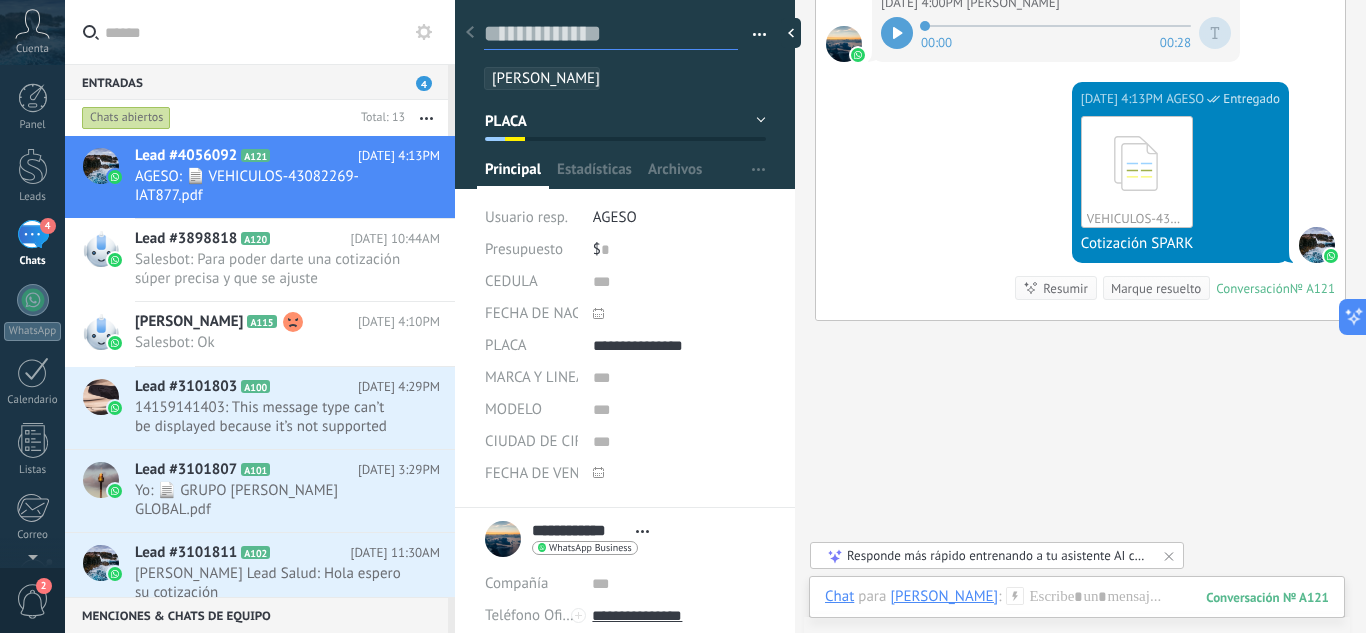 drag, startPoint x: 652, startPoint y: 32, endPoint x: 496, endPoint y: 35, distance: 156.02884 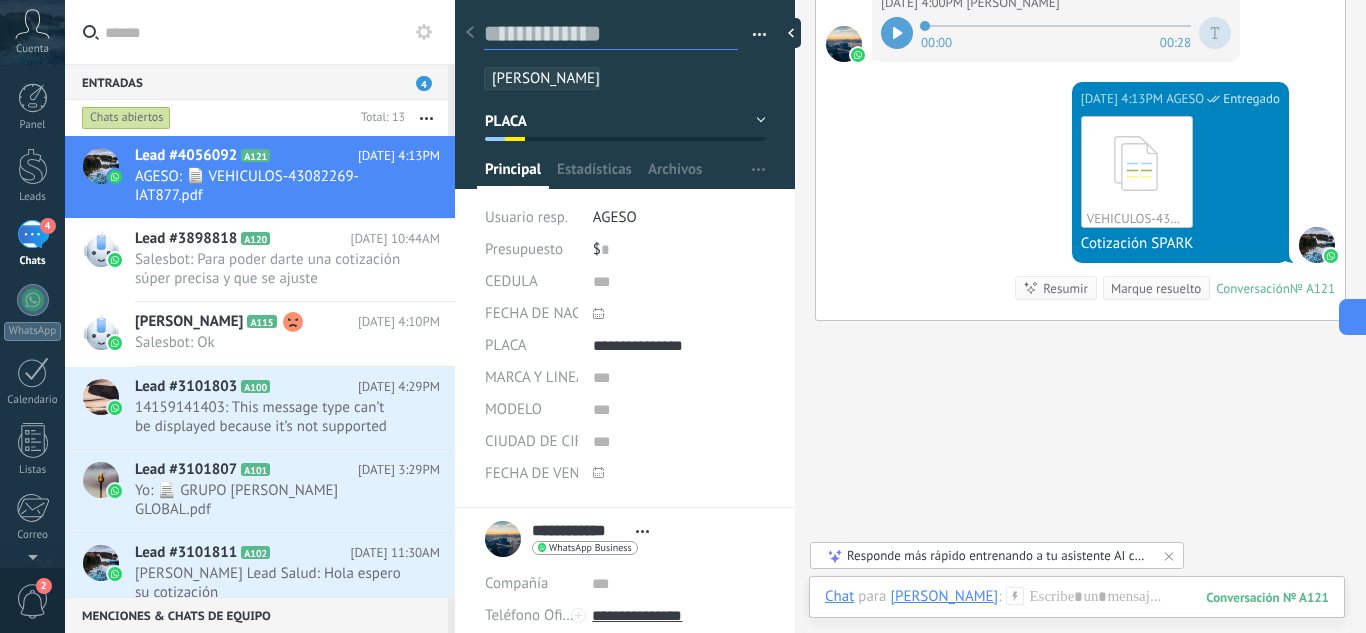 type on "*" 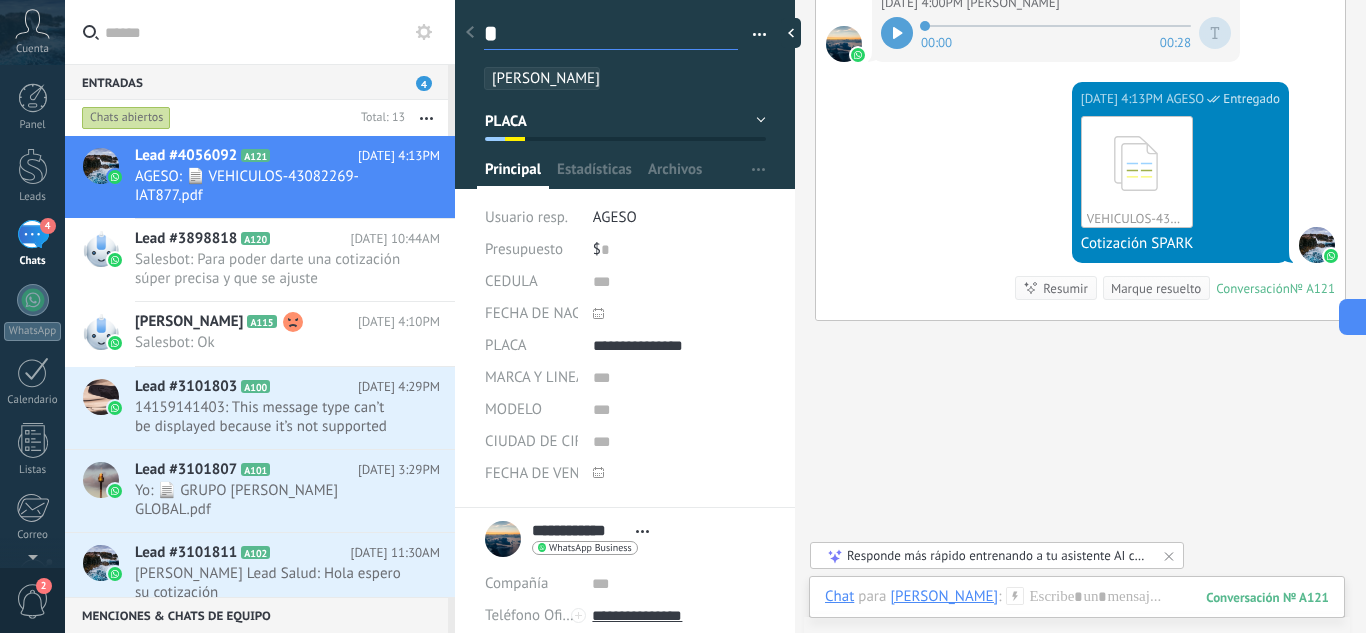 type on "*" 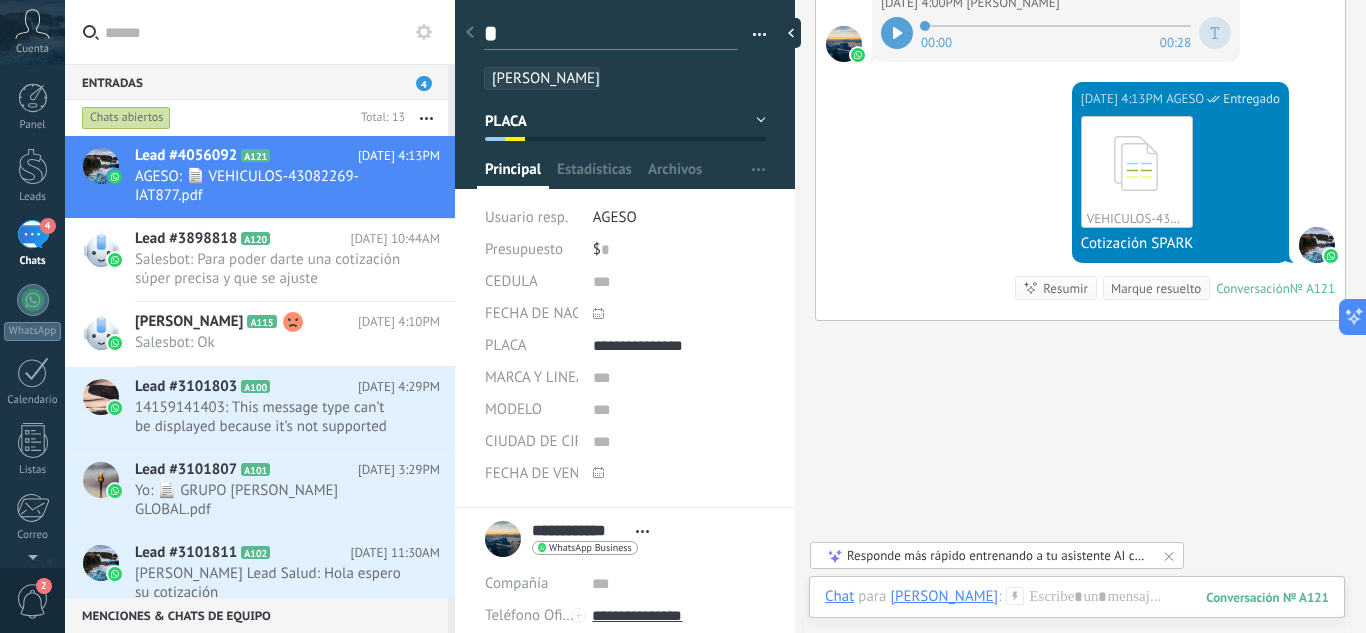 type on "**" 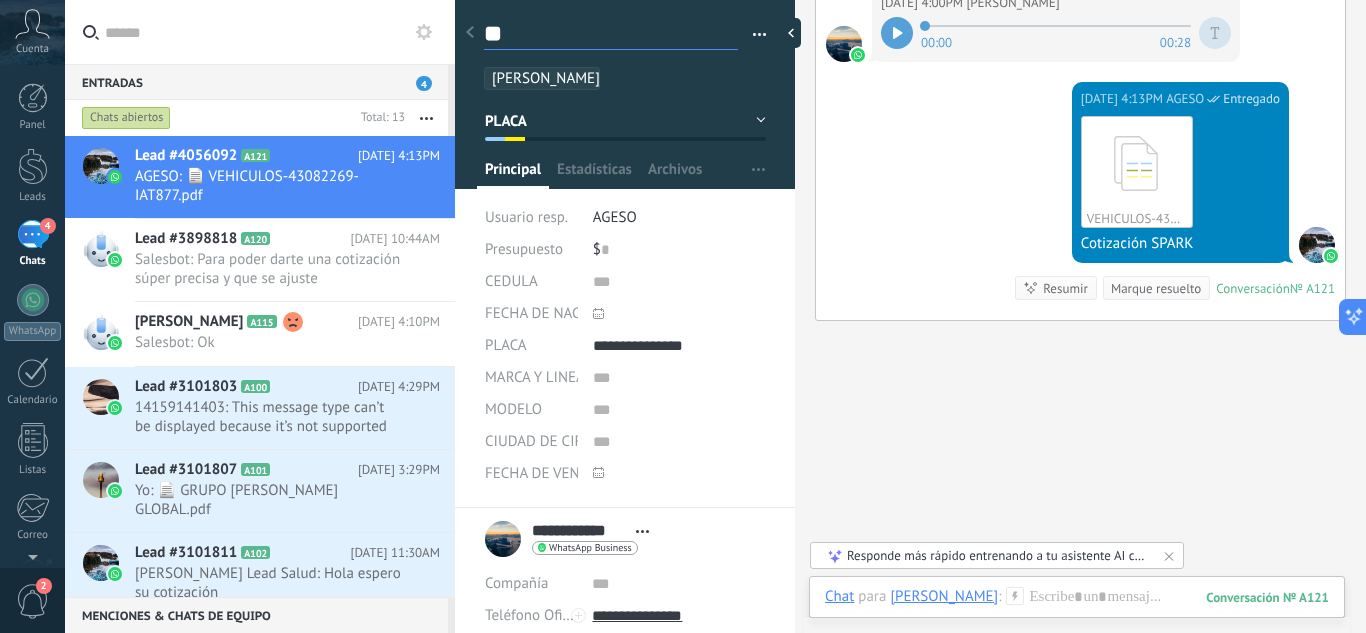 type on "***" 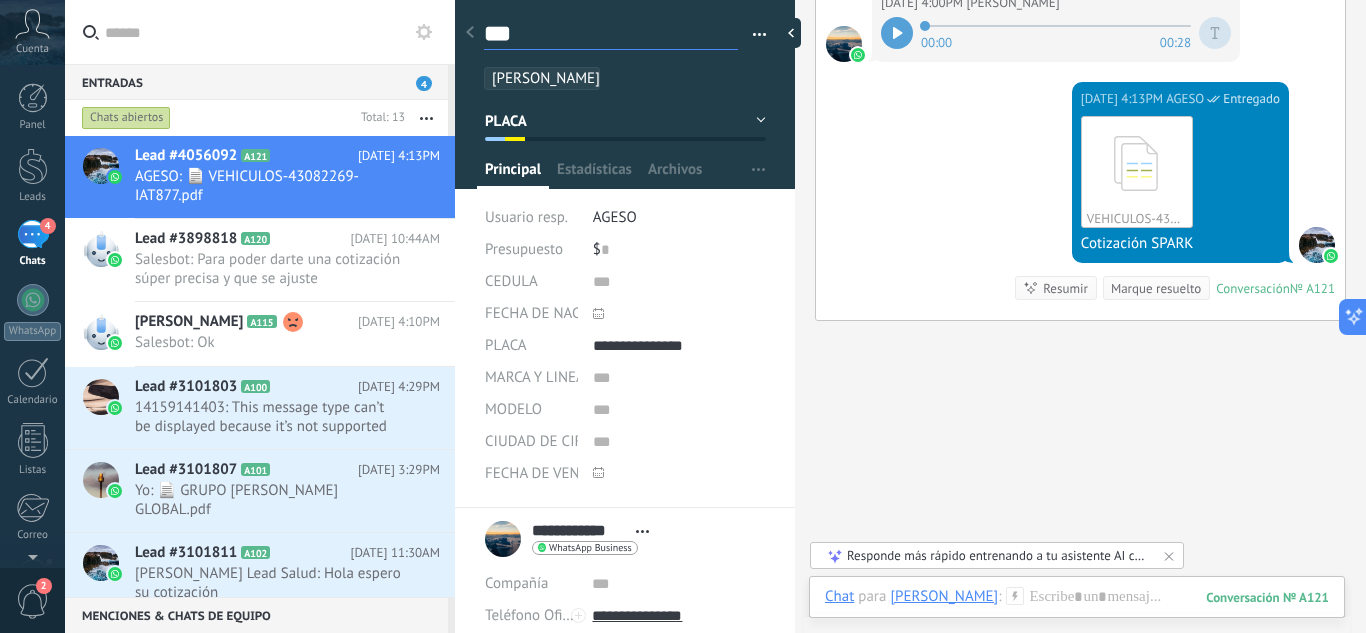 type on "***" 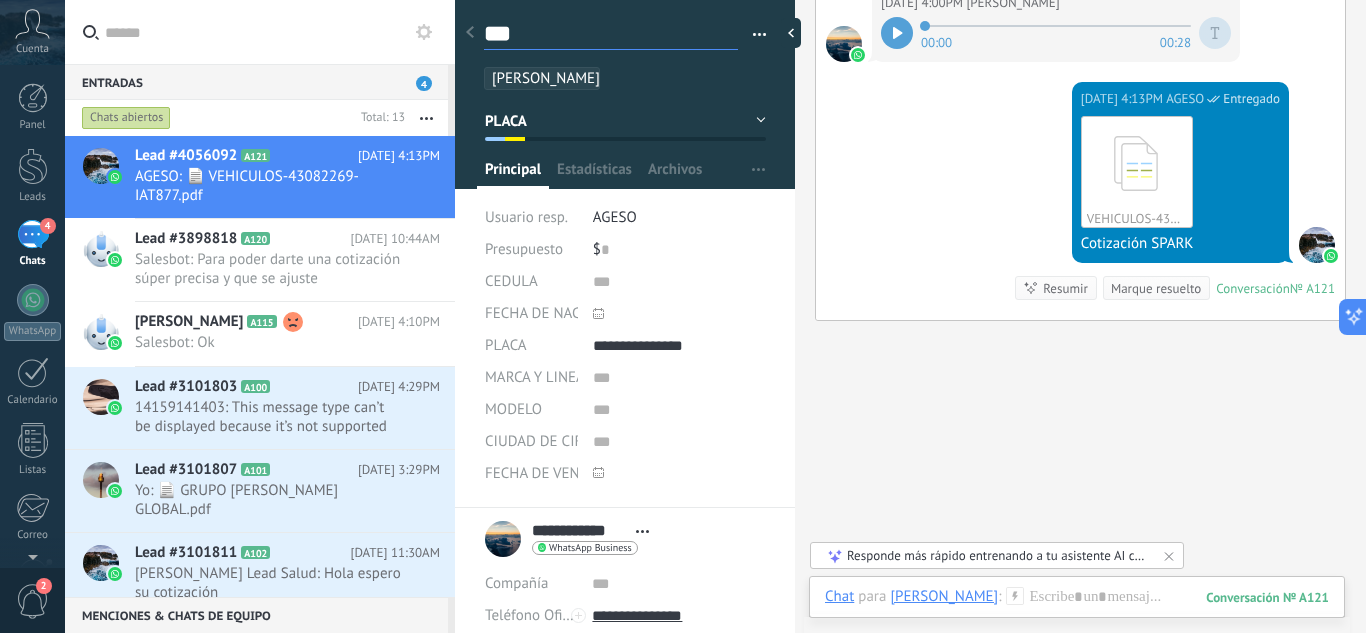 type on "****" 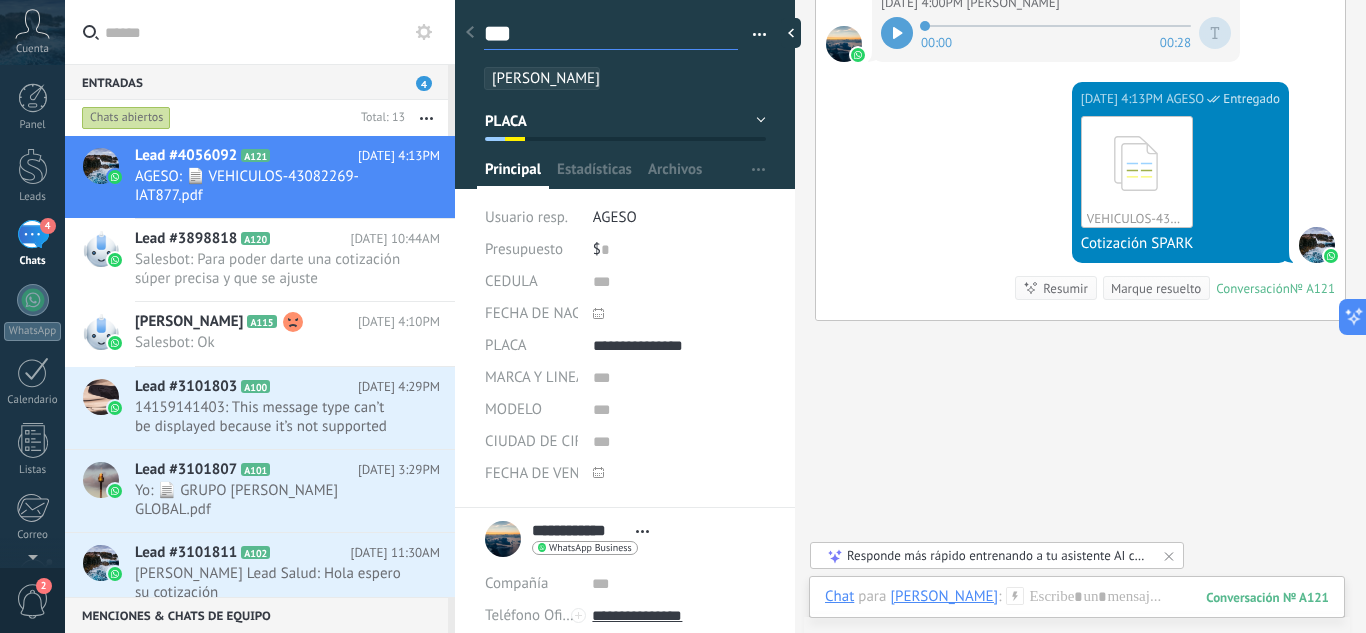 type on "****" 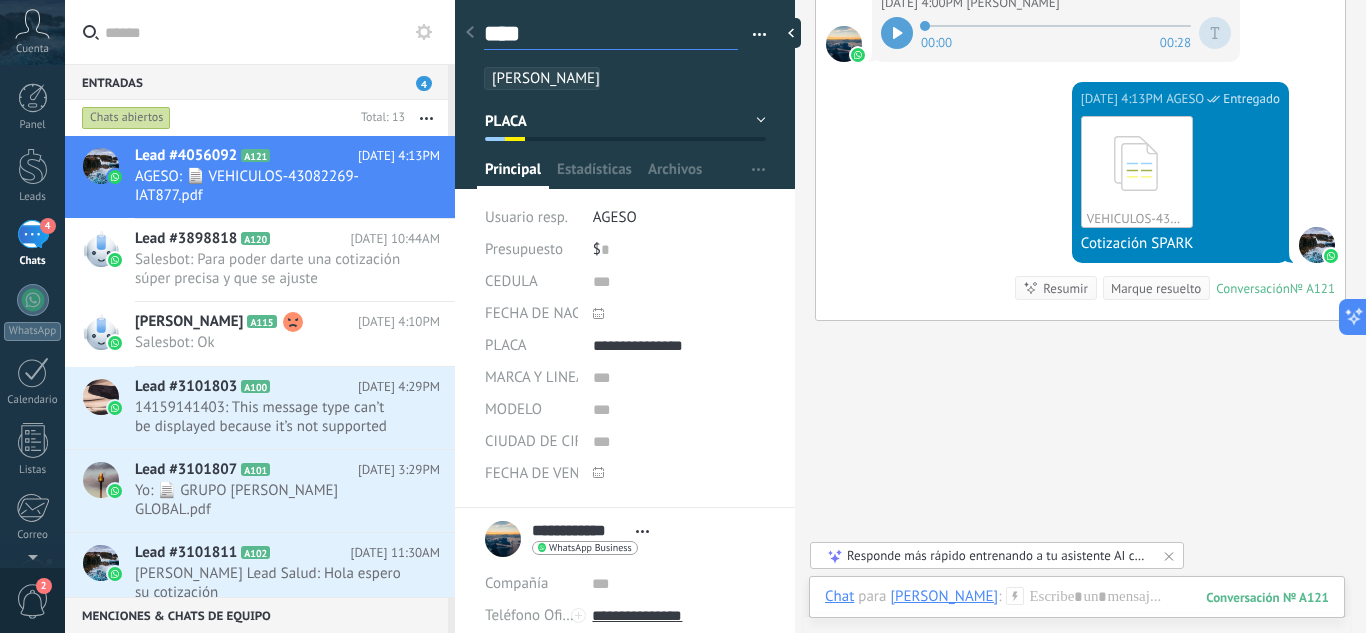 type on "*****" 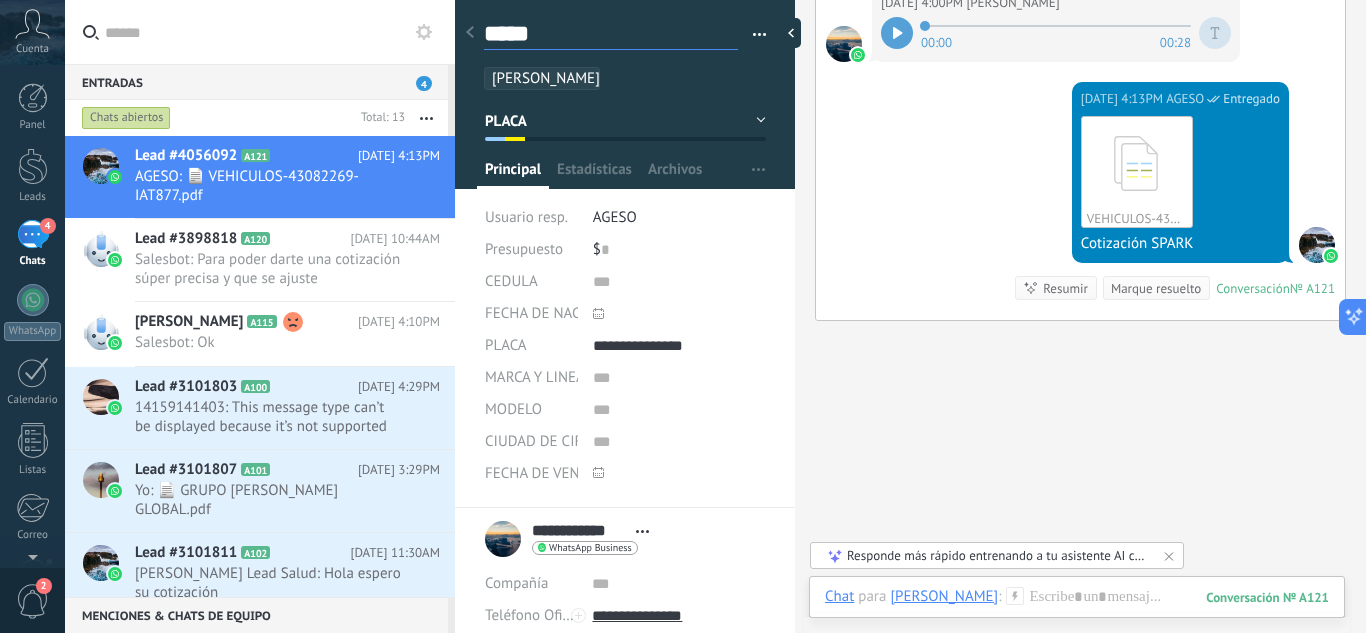 type on "******" 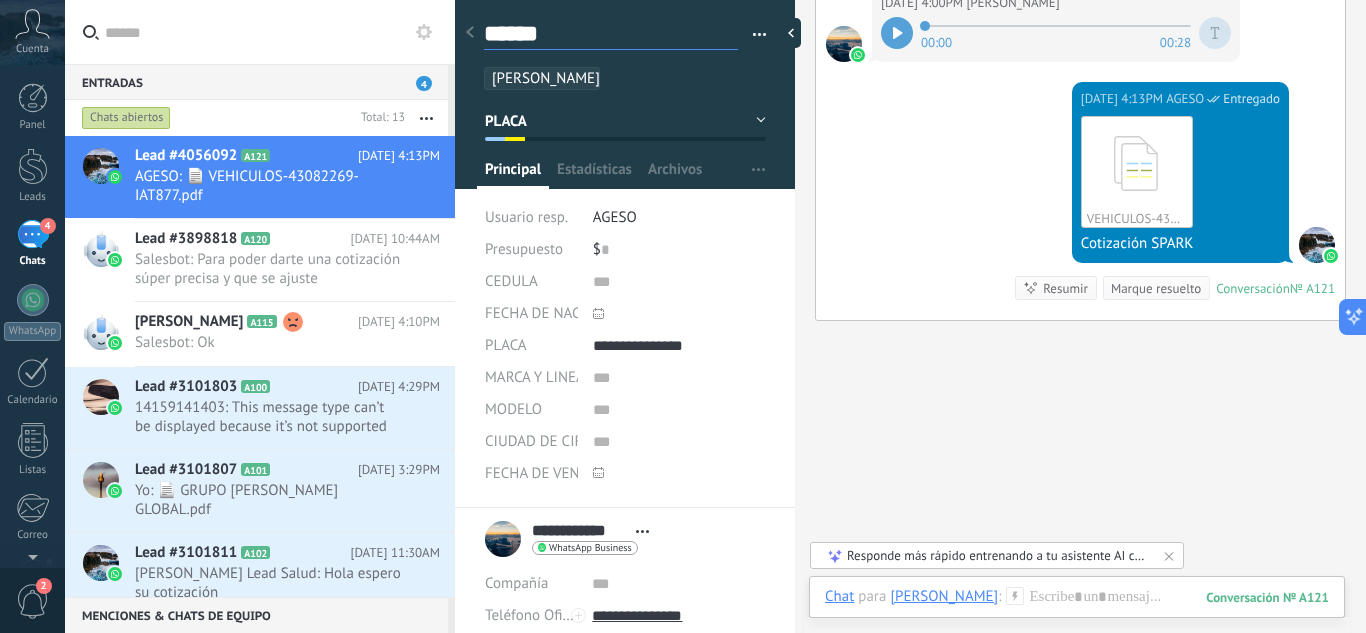 type on "*******" 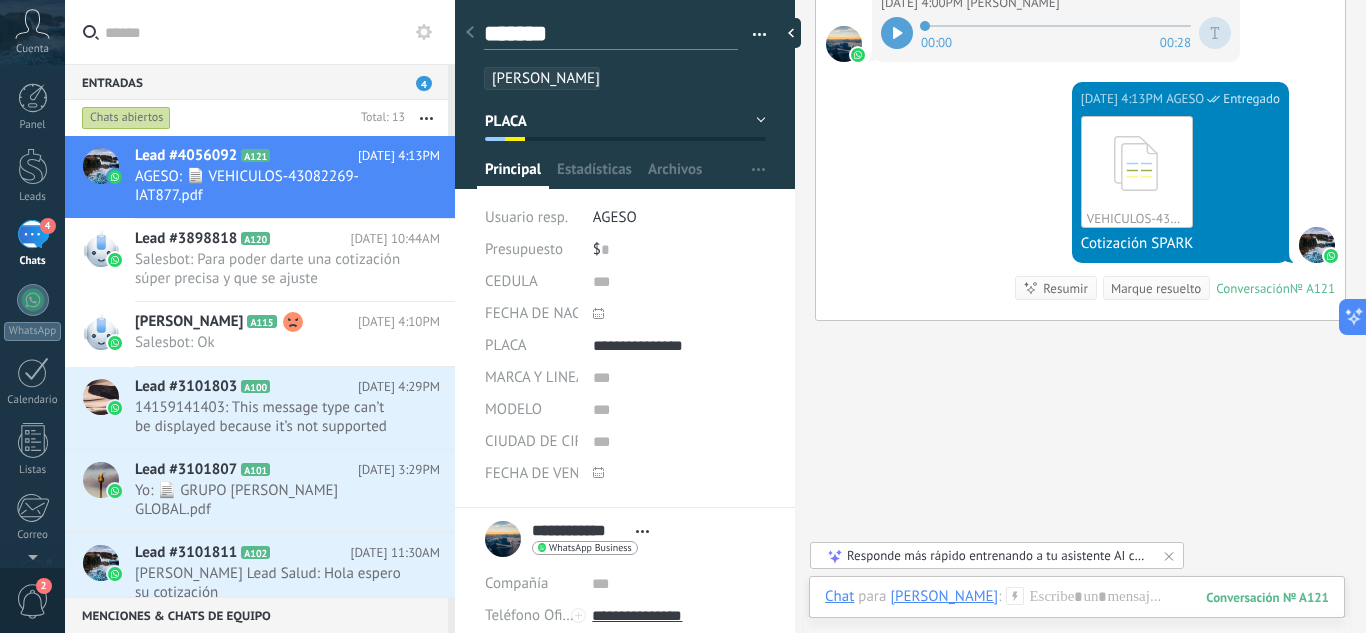 type on "********" 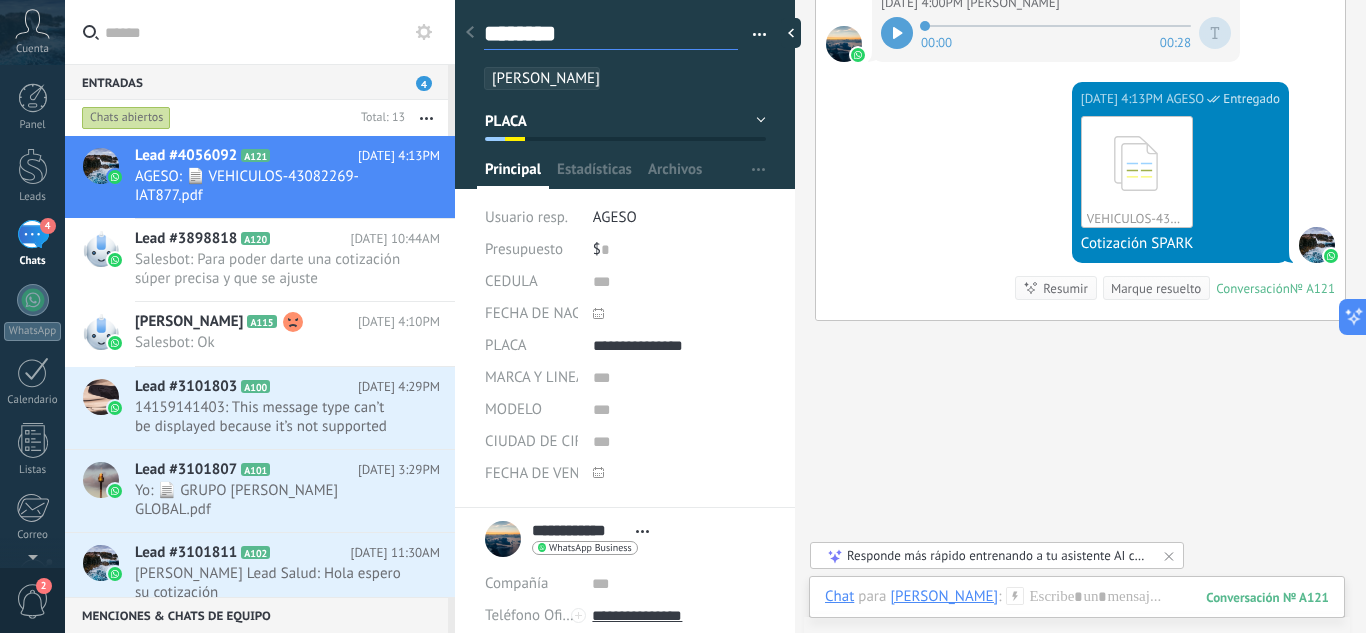 type on "********" 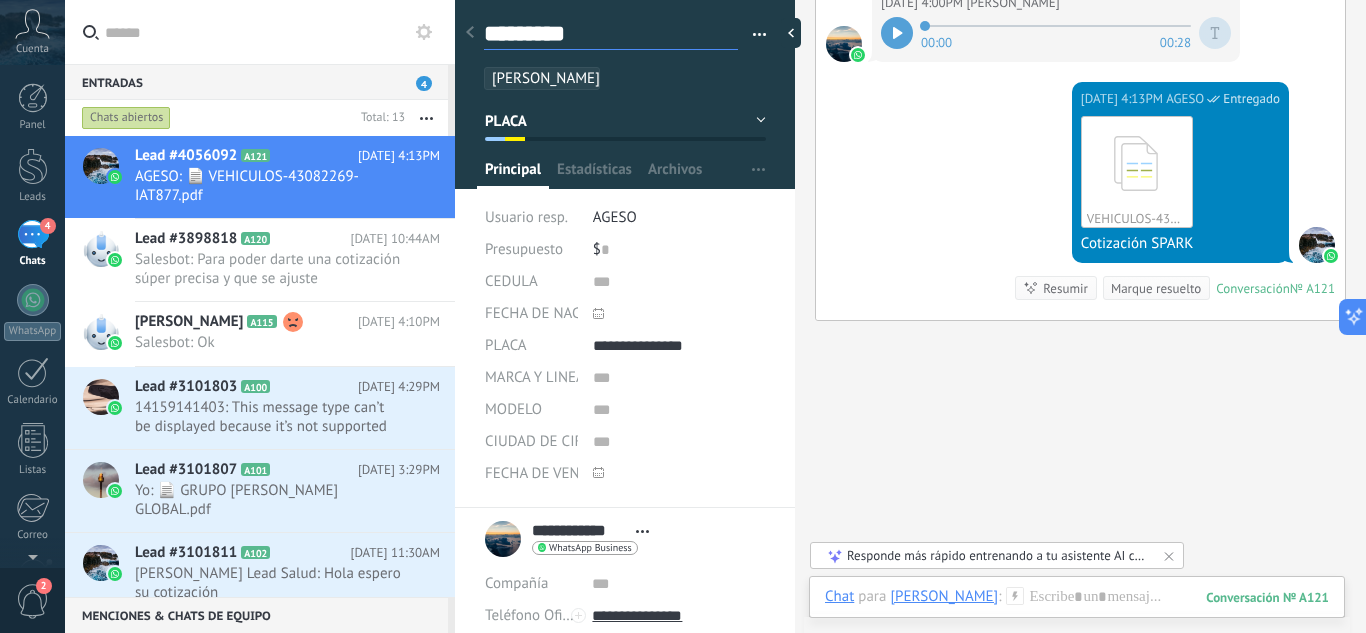 scroll, scrollTop: 30, scrollLeft: 0, axis: vertical 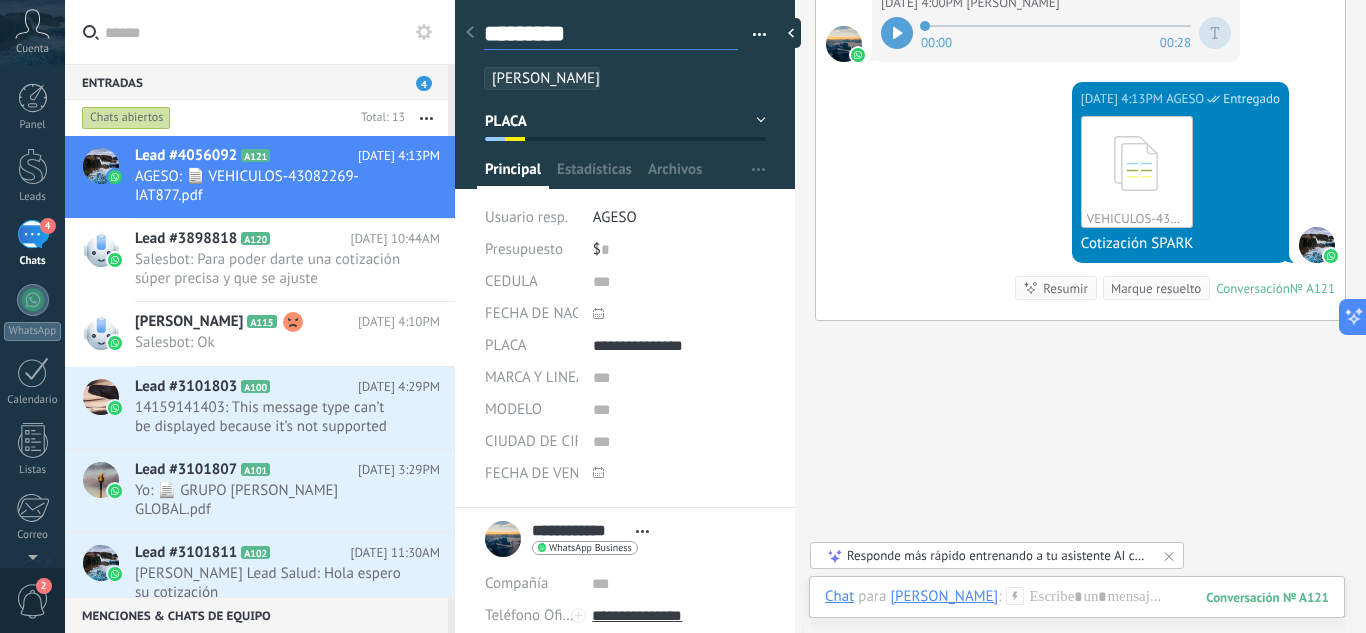 type on "********" 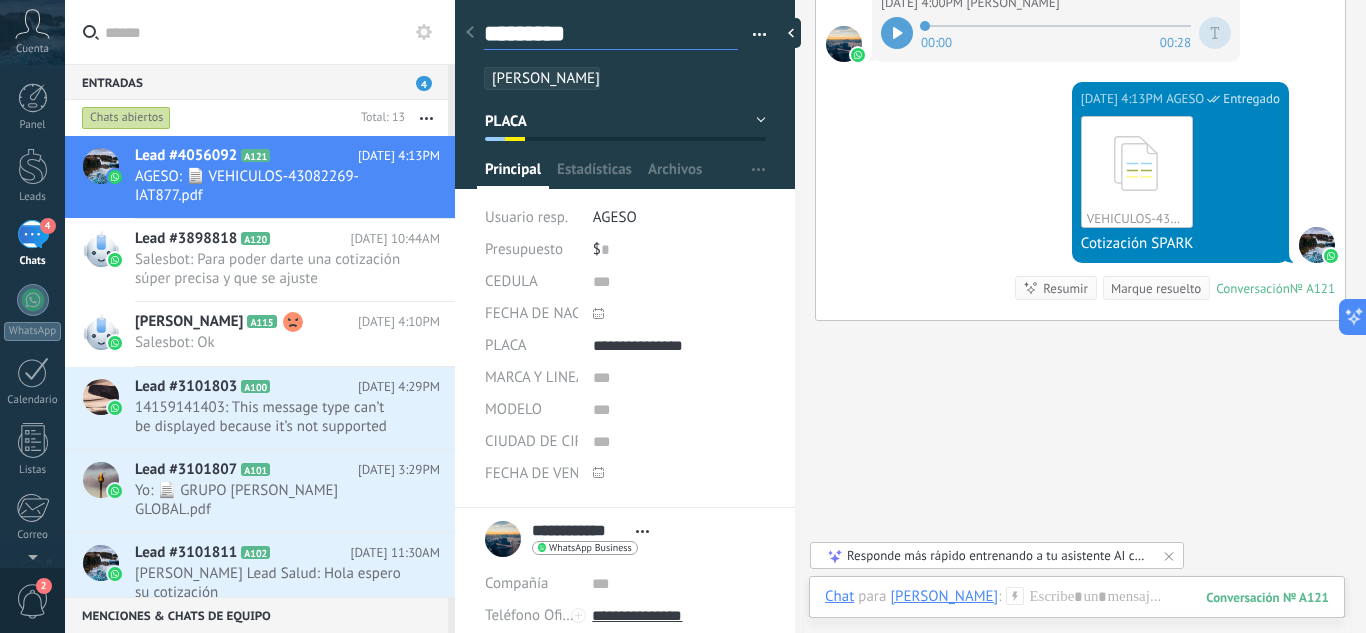 type on "********" 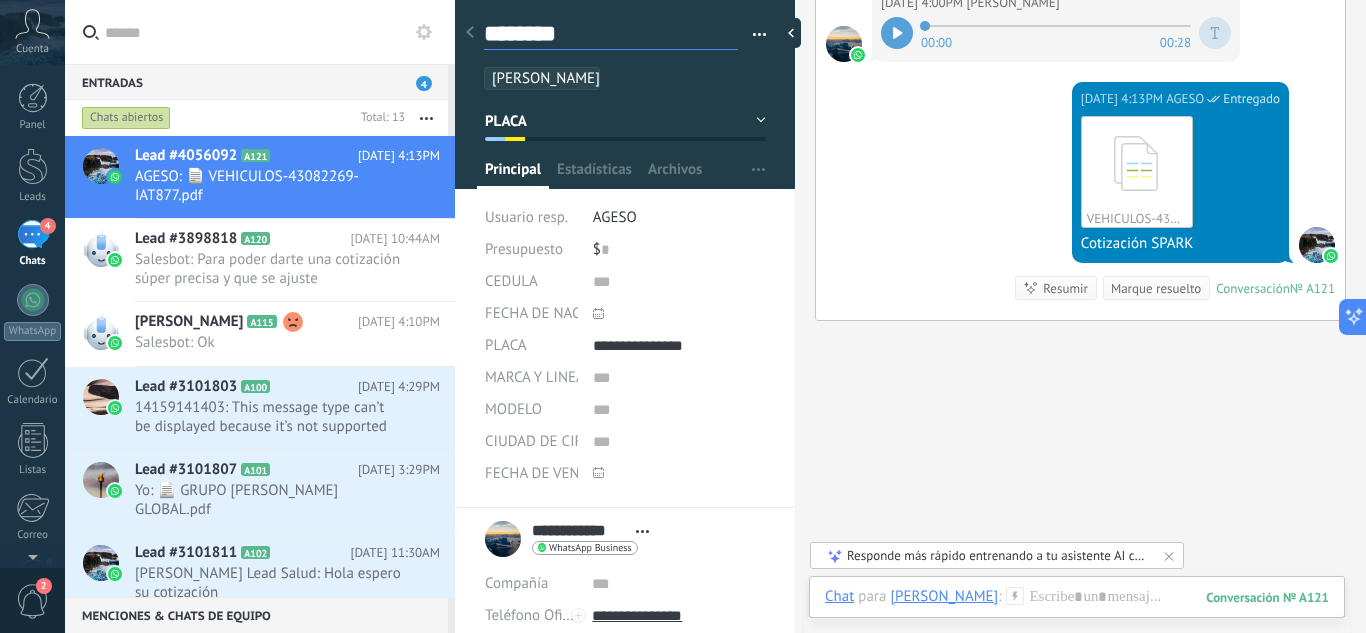 type on "*******" 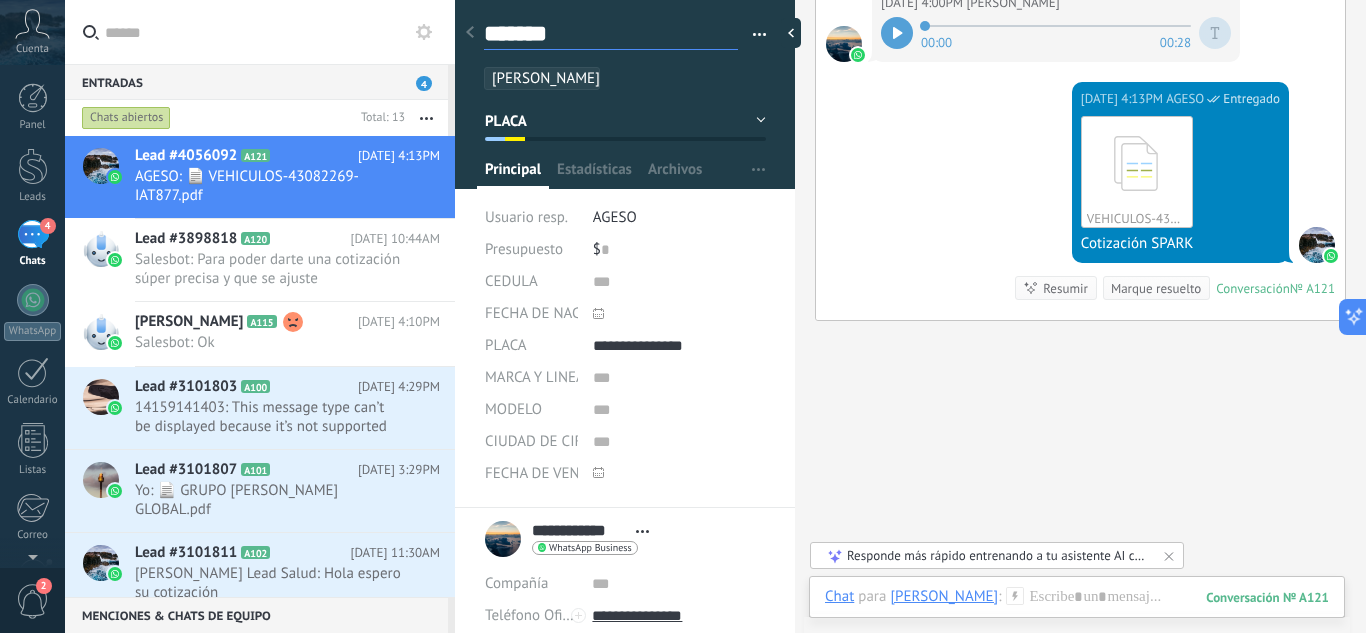 type on "******" 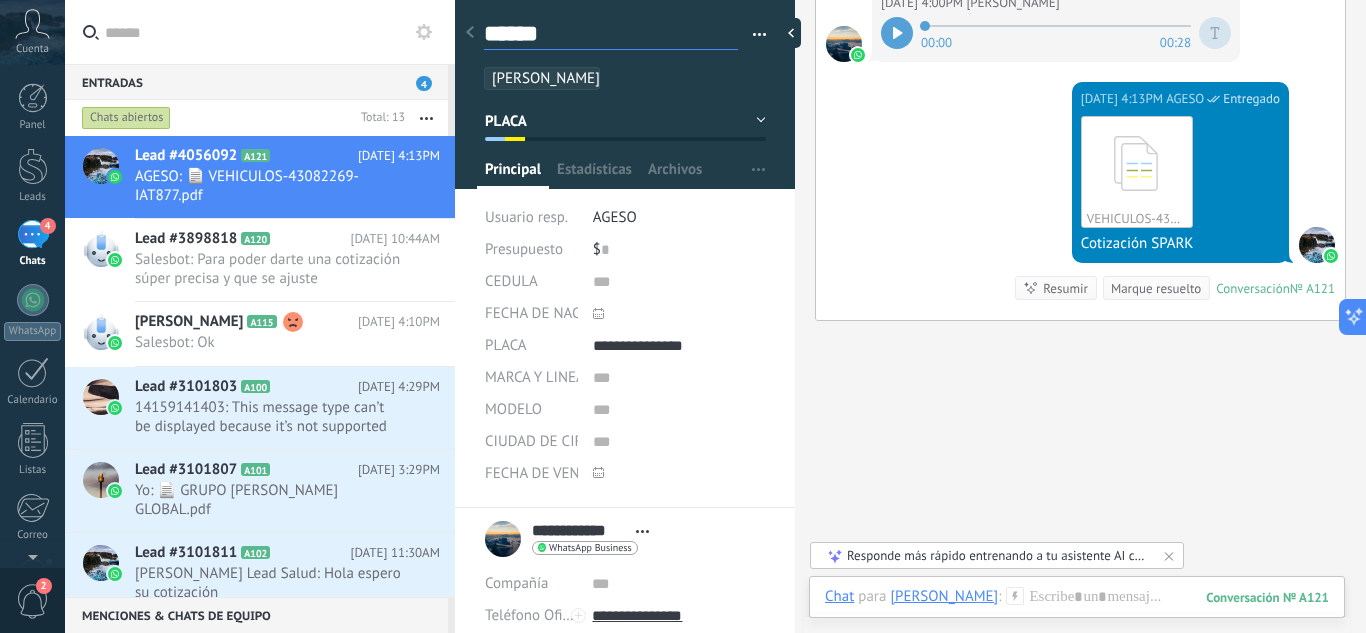 type on "*****" 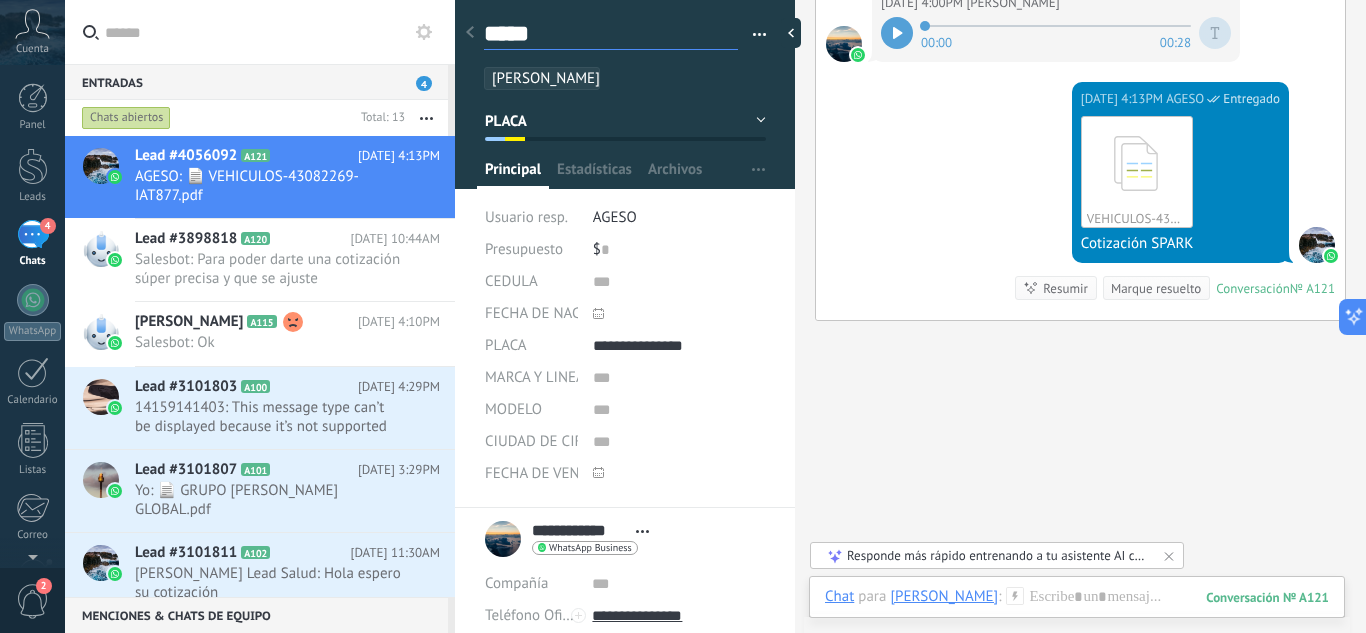 type on "****" 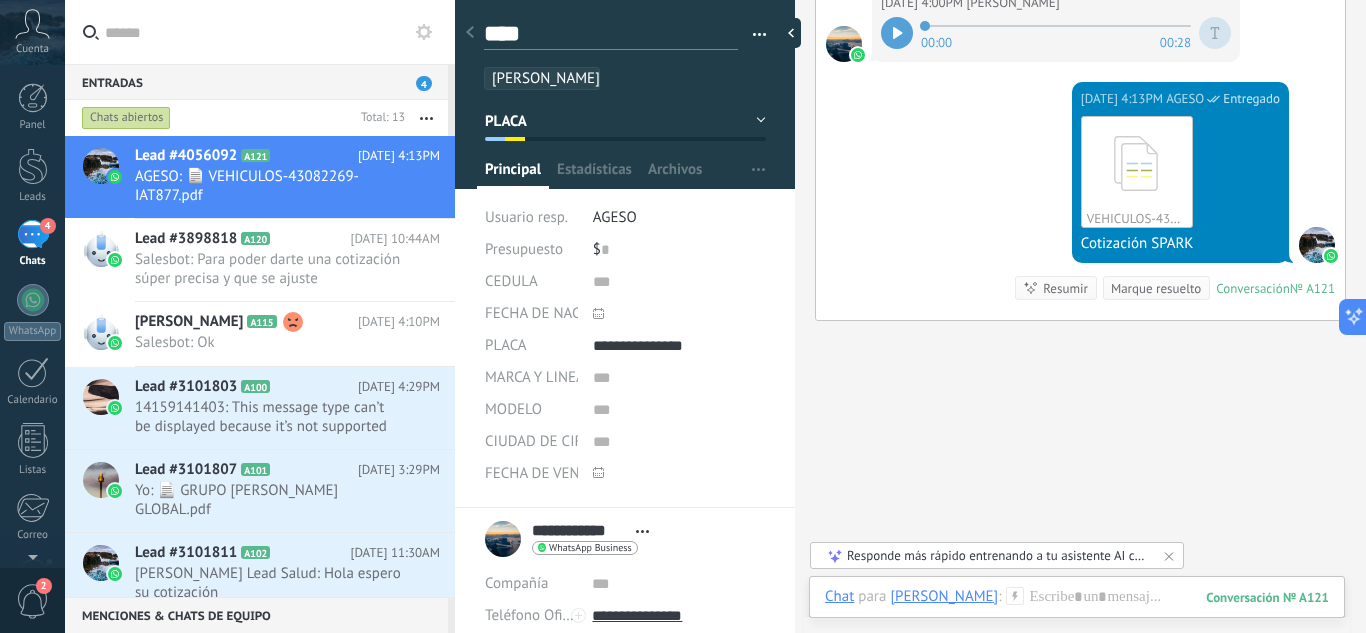 type on "***" 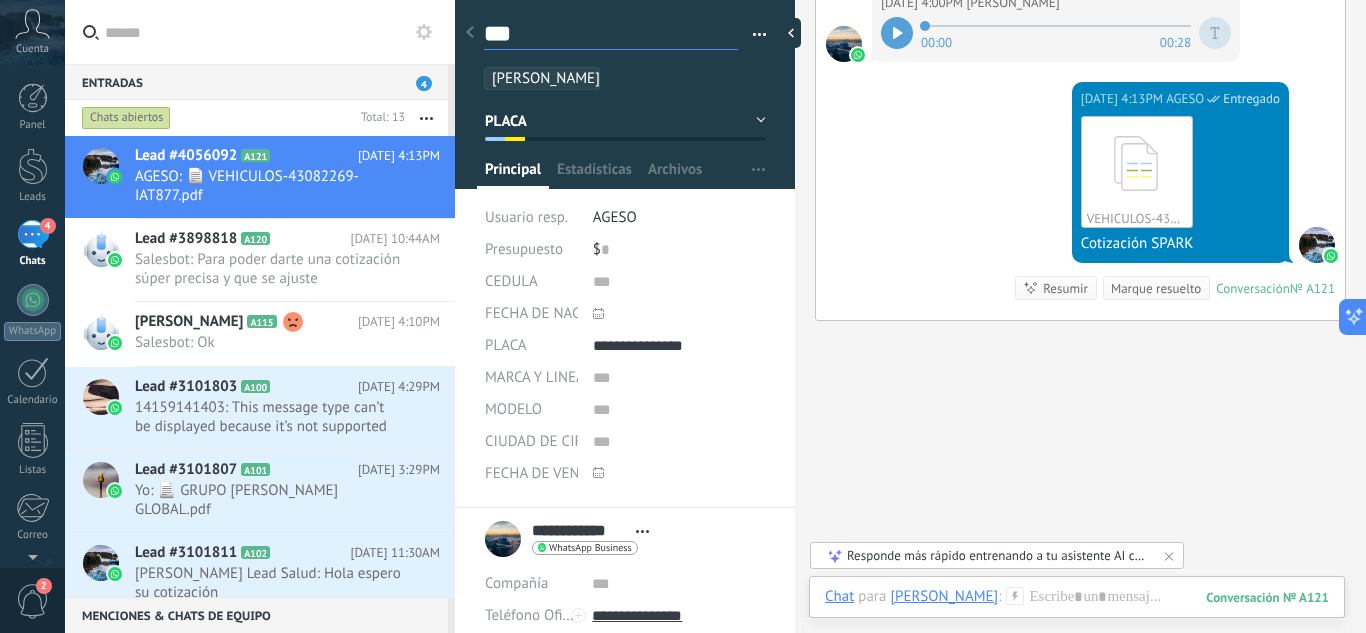 scroll, scrollTop: 30, scrollLeft: 0, axis: vertical 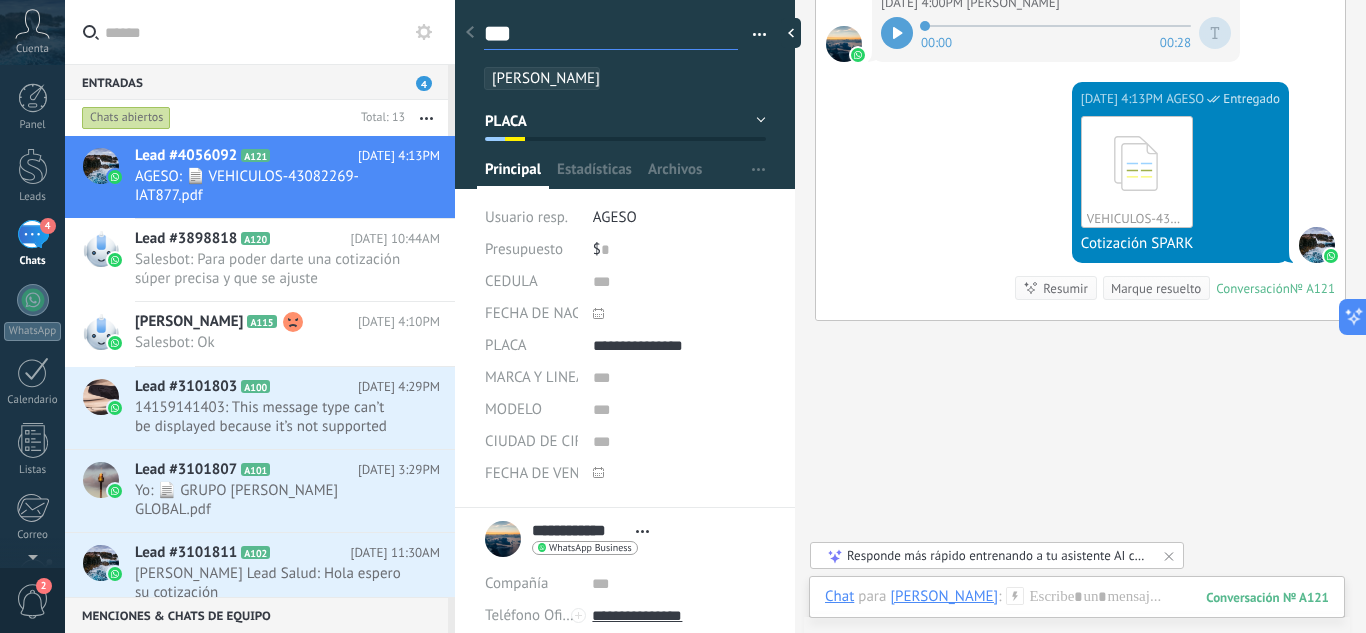 type on "**" 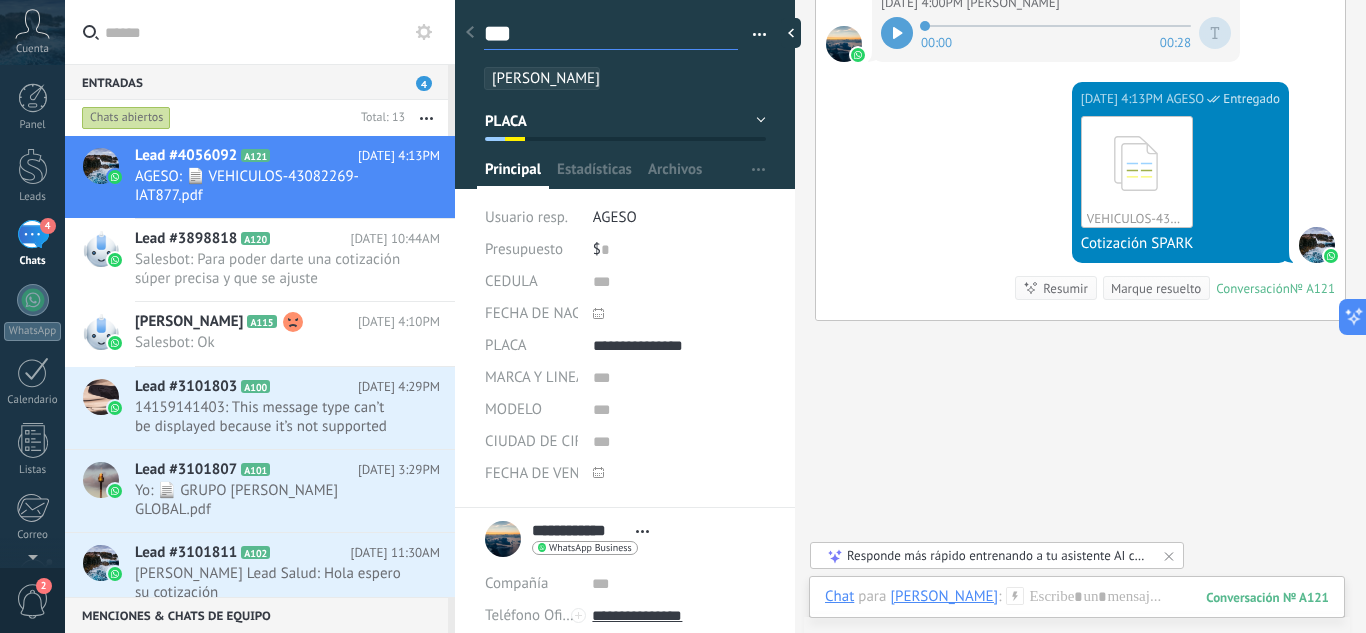 type on "**" 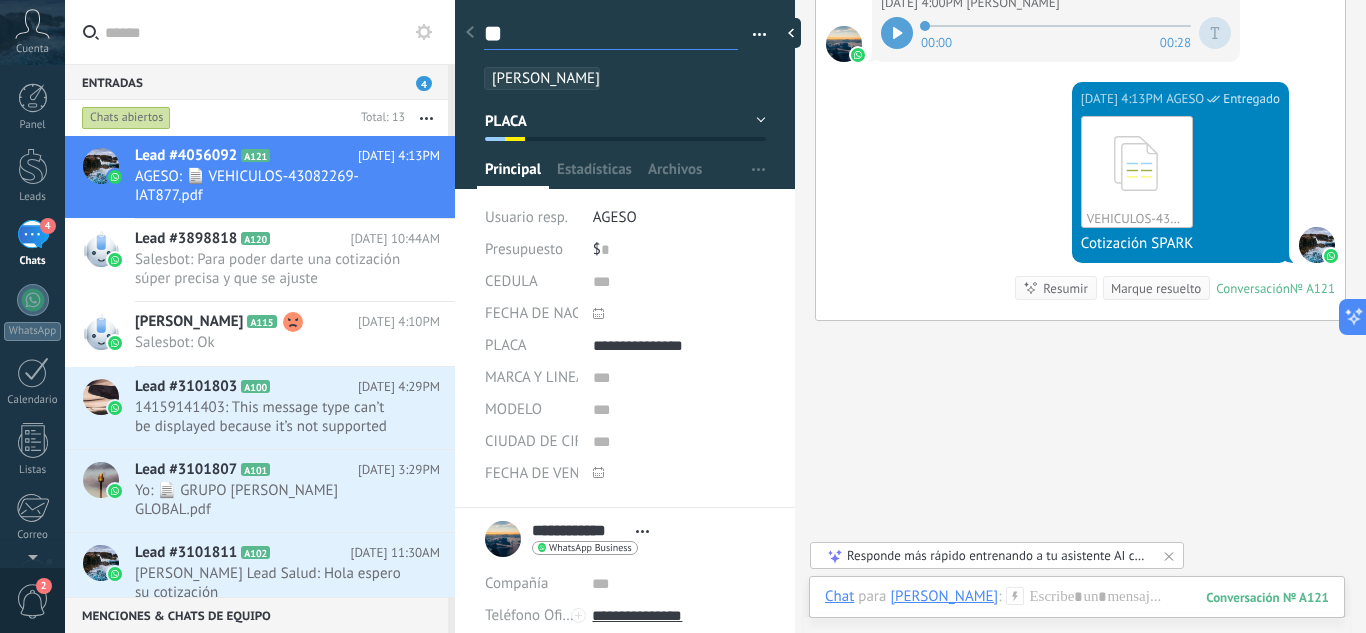 type on "*" 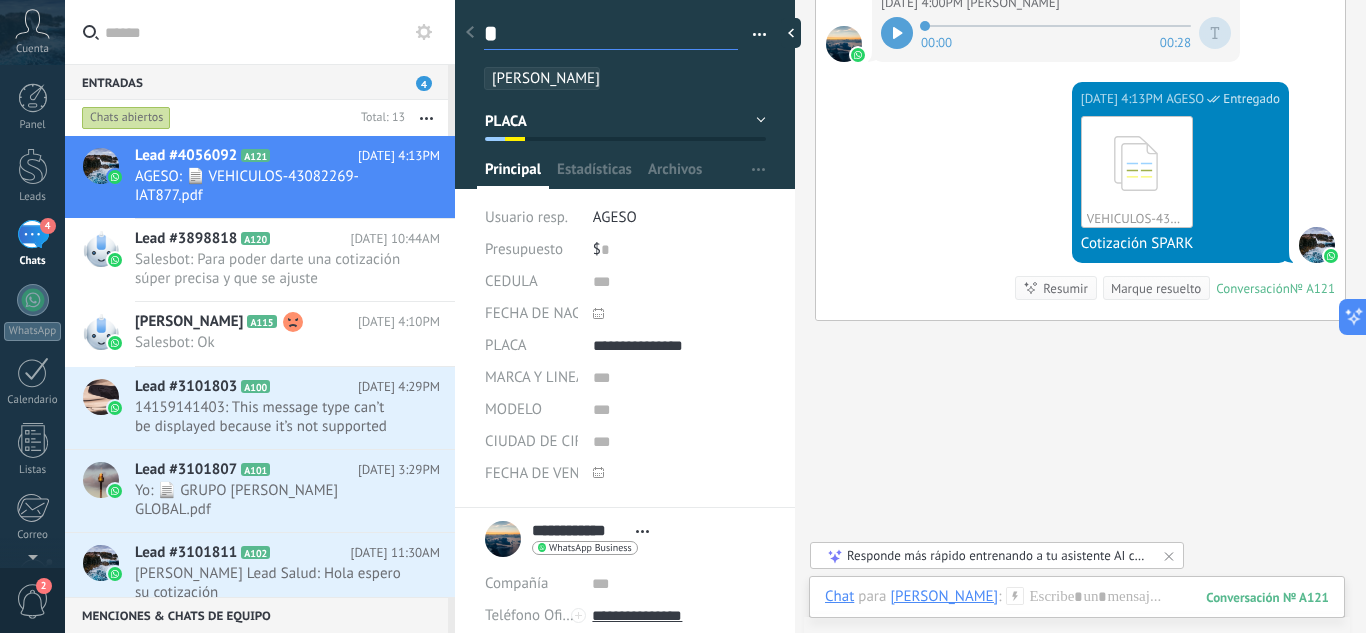 type on "*" 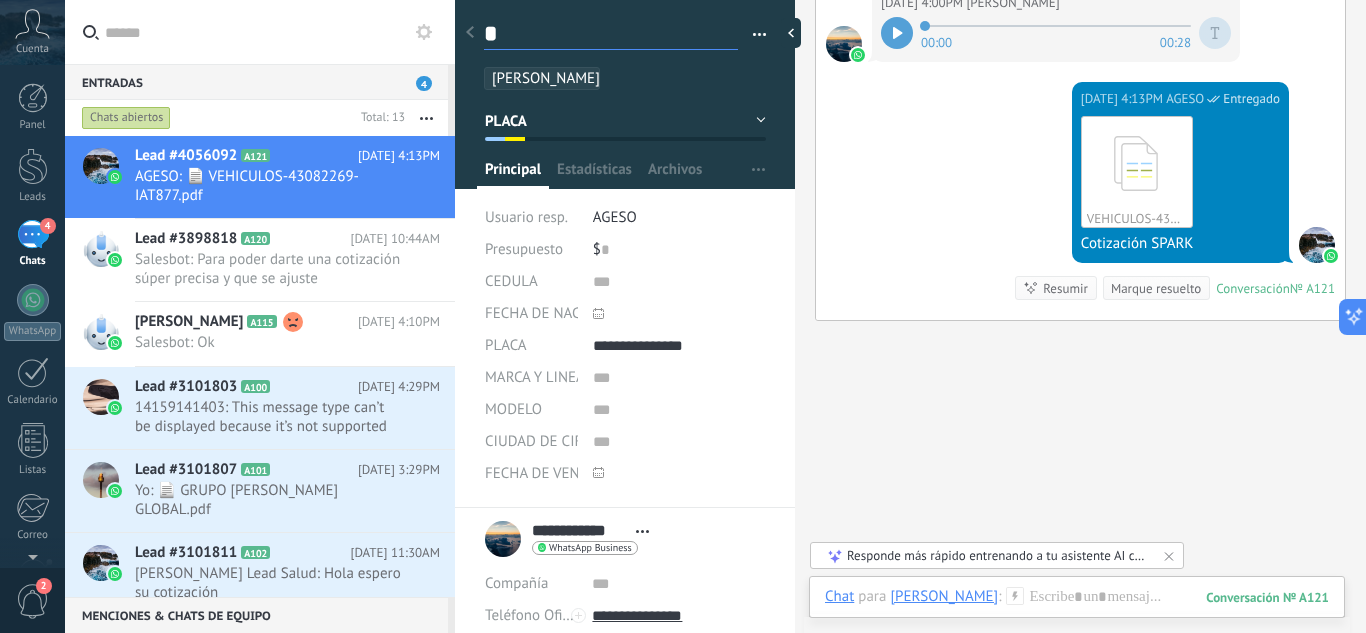 type on "**" 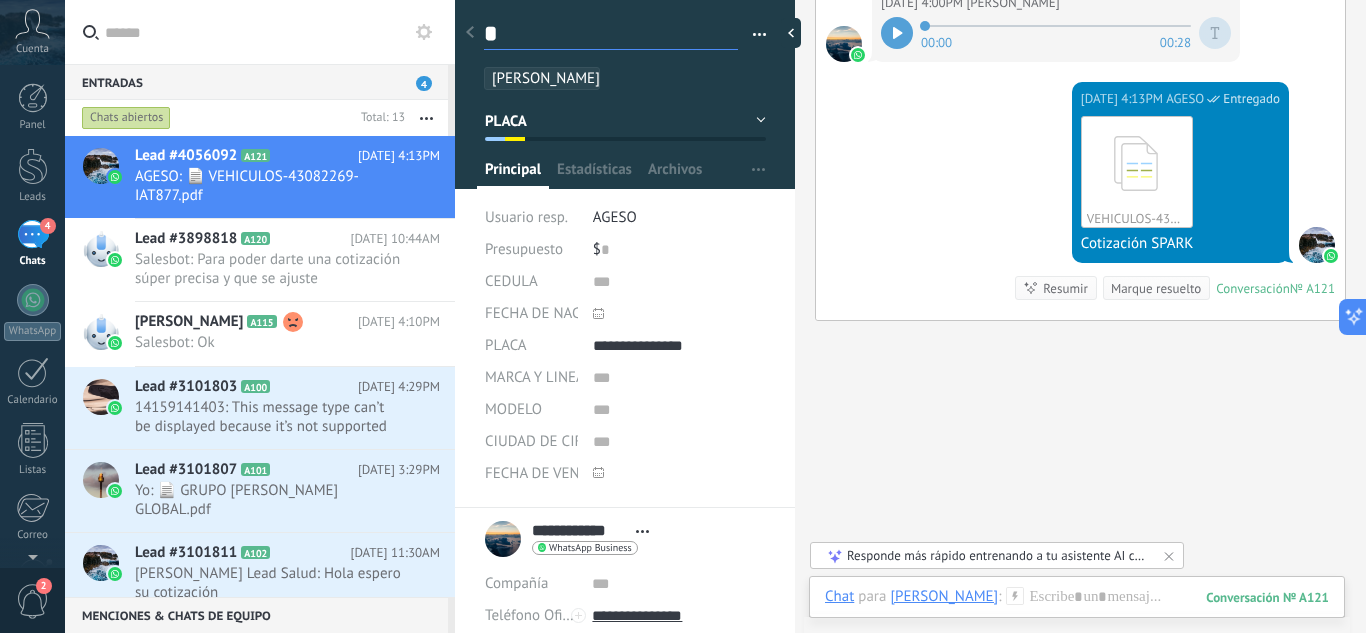 type on "**" 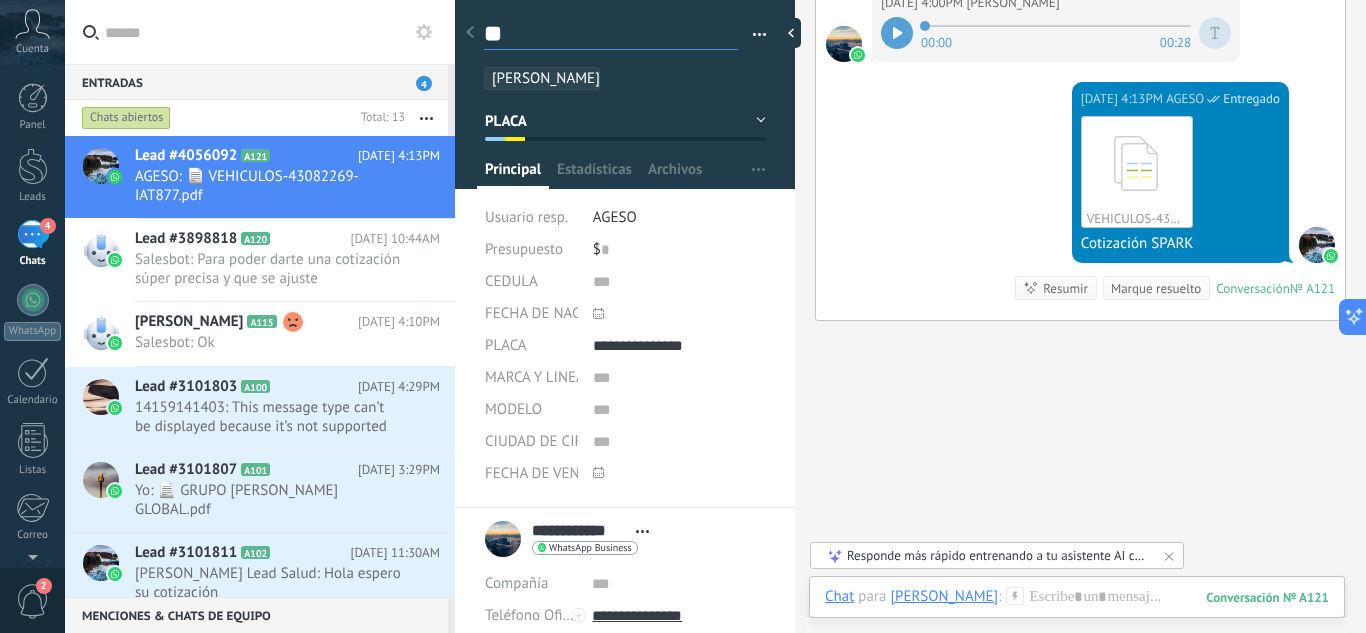 scroll, scrollTop: 30, scrollLeft: 0, axis: vertical 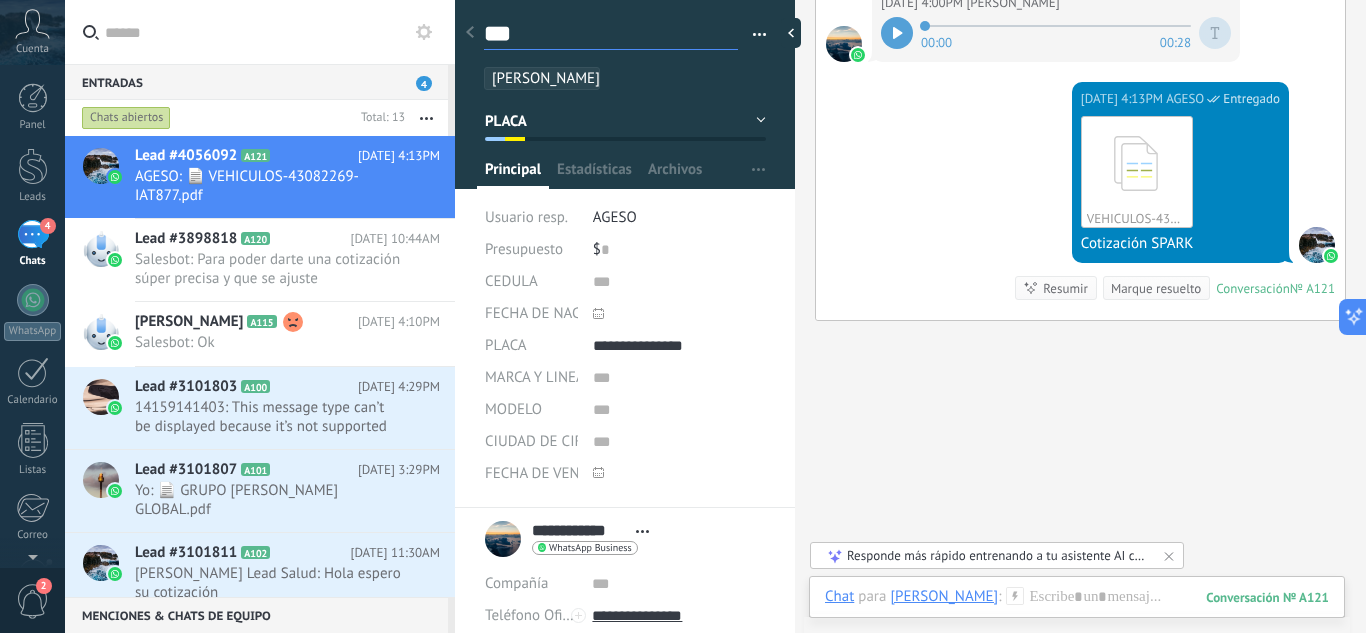 type on "***" 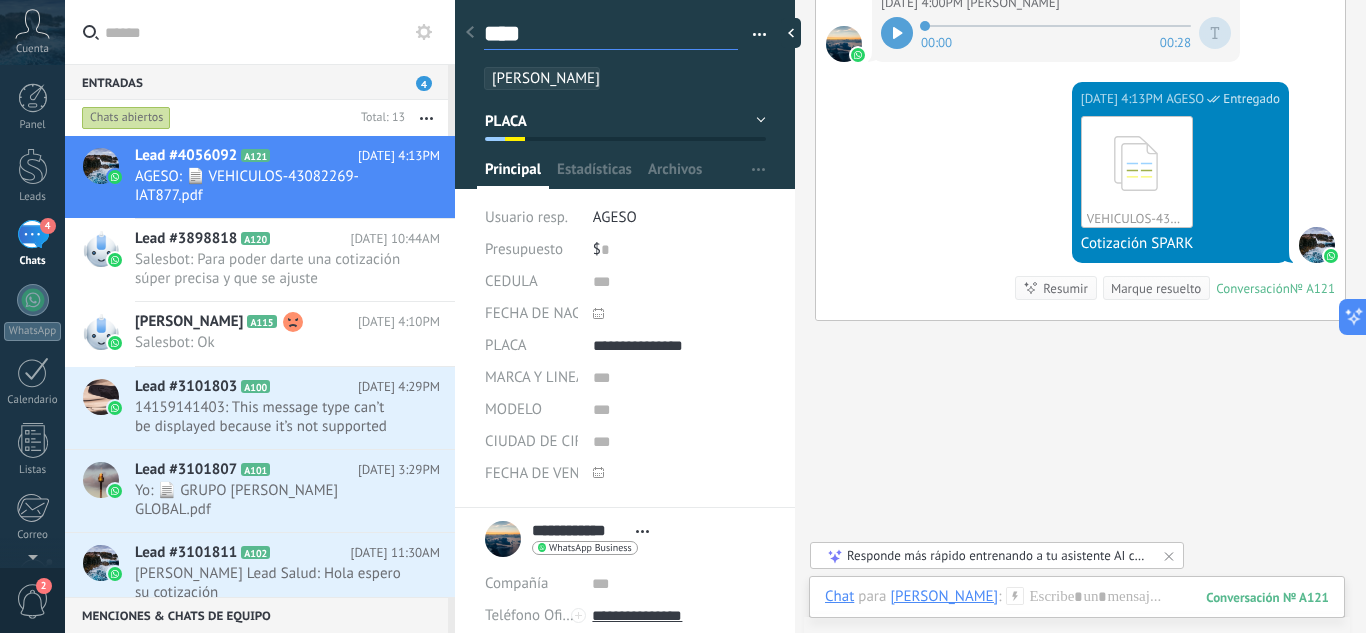 type on "*****" 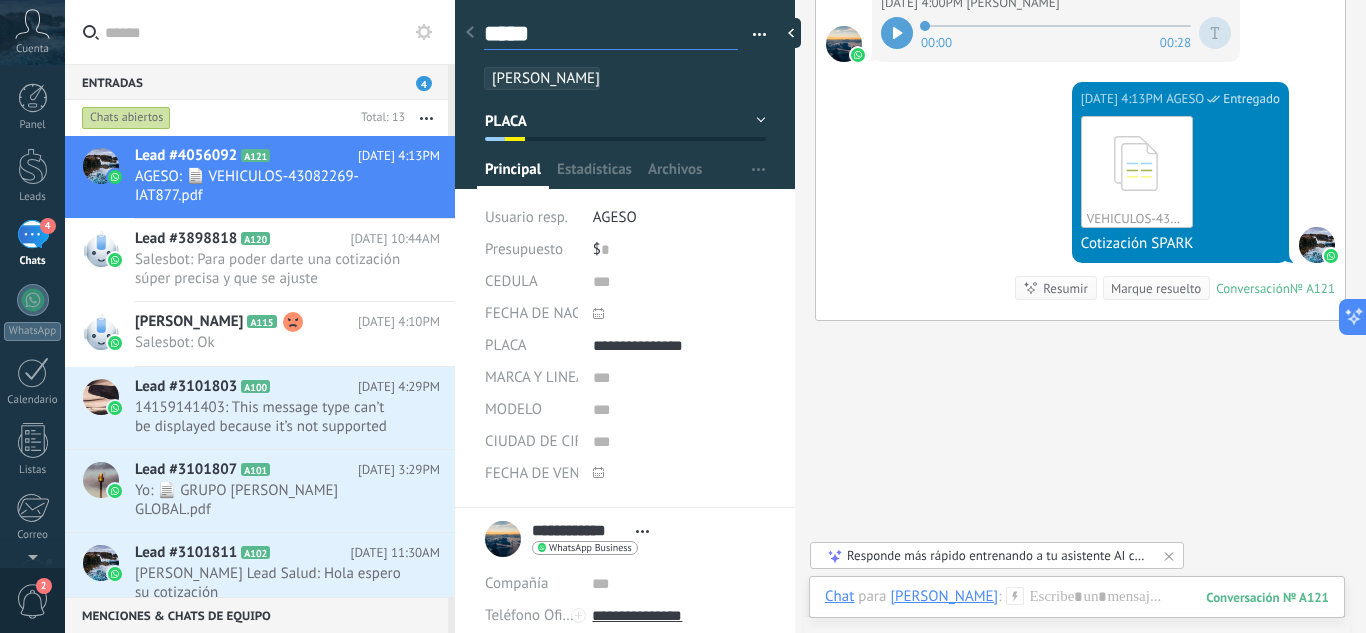 type on "******" 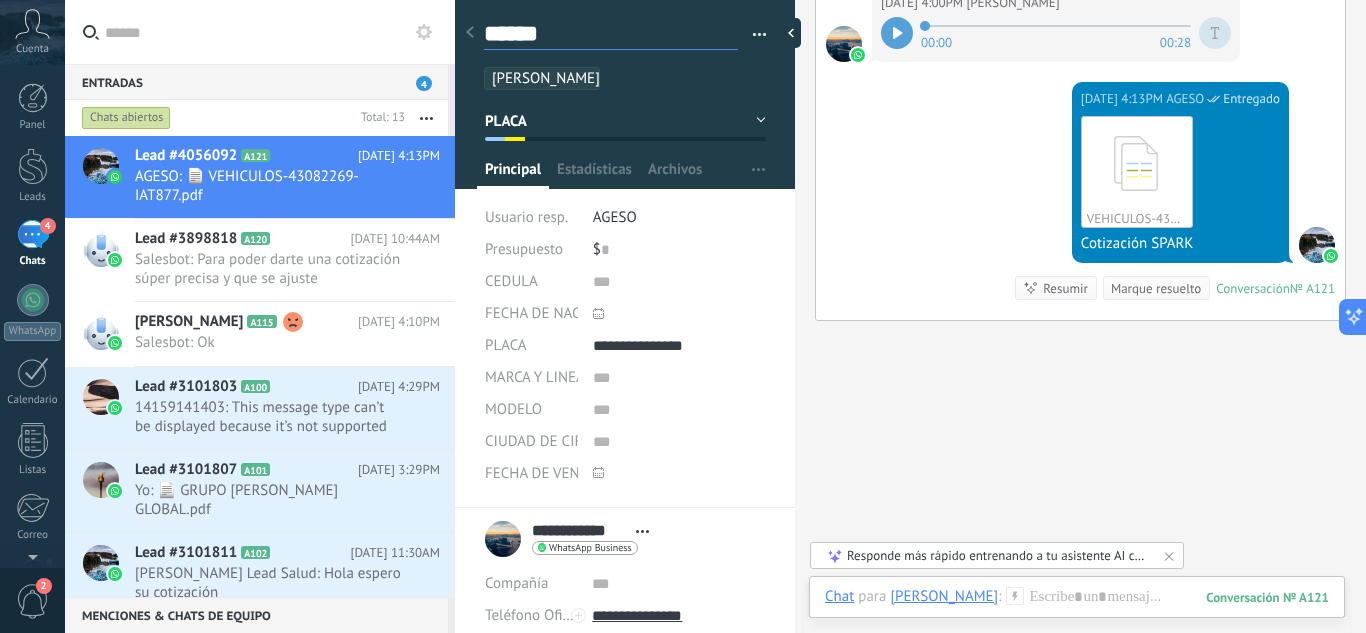 type on "*******" 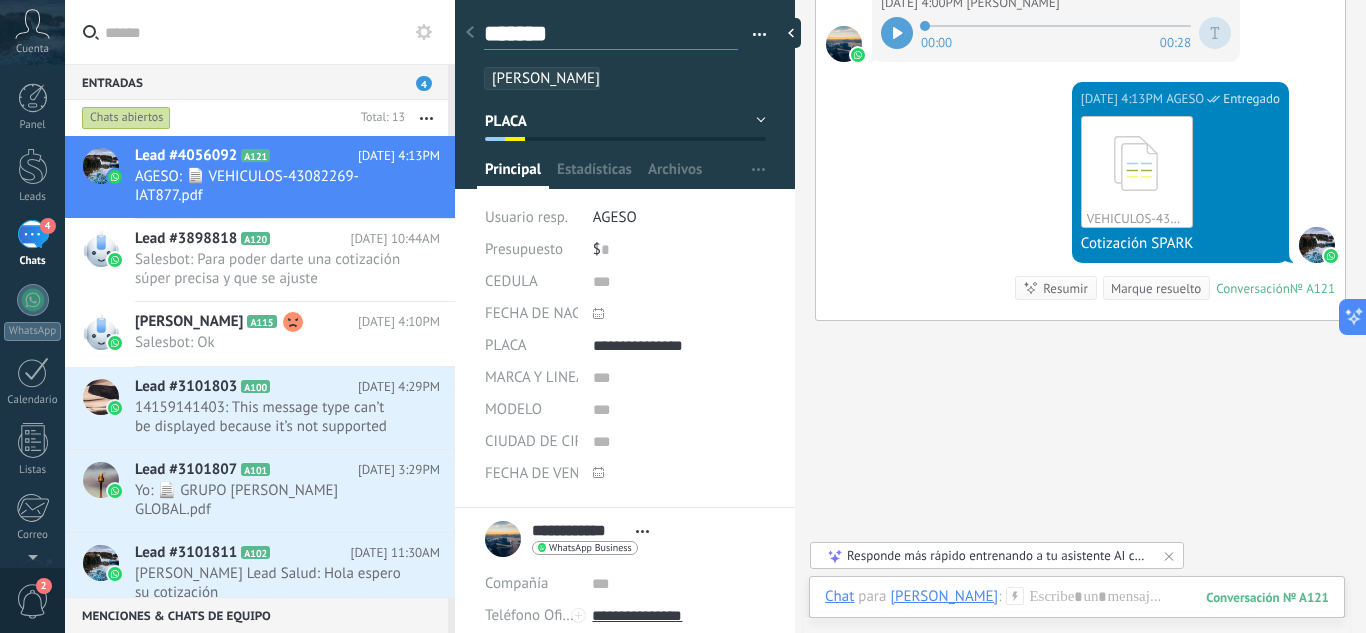 type on "********" 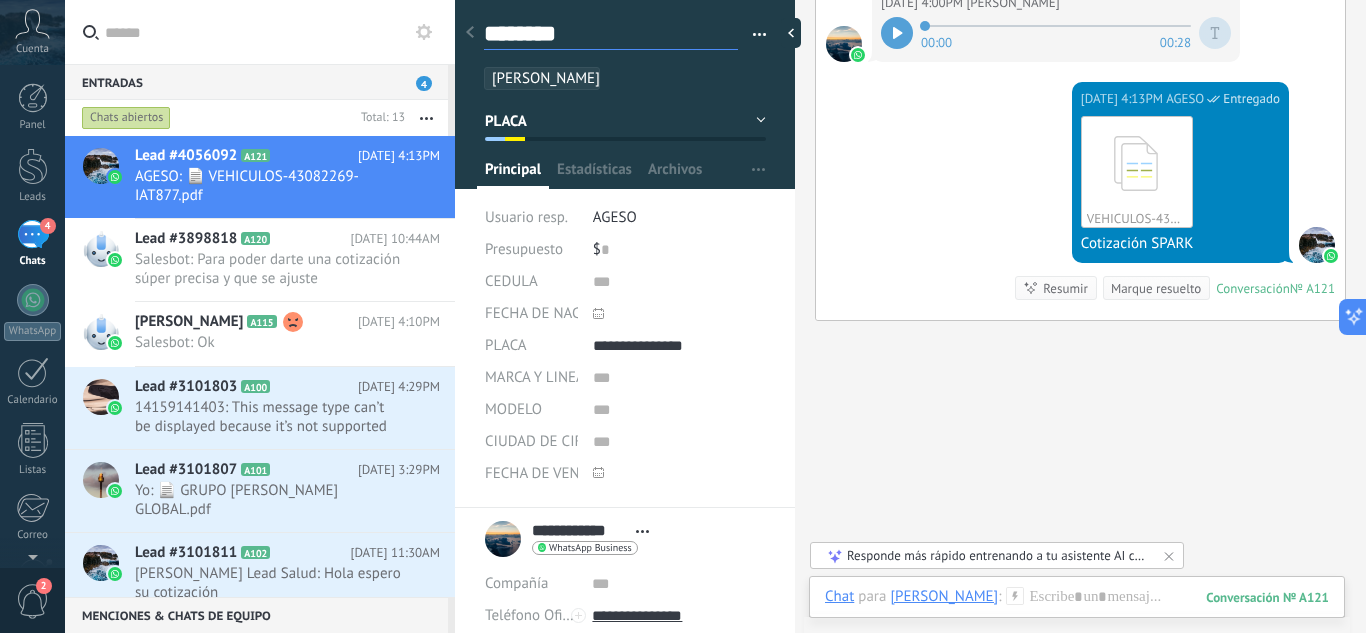 scroll, scrollTop: 30, scrollLeft: 0, axis: vertical 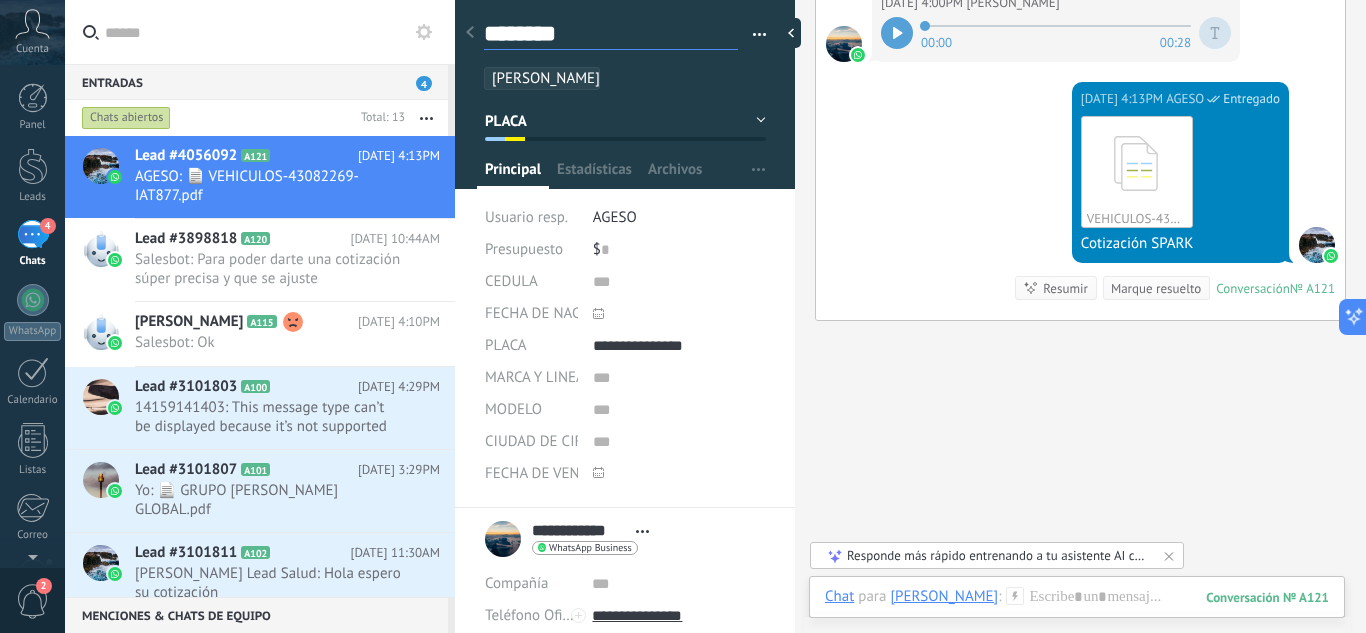 type on "********" 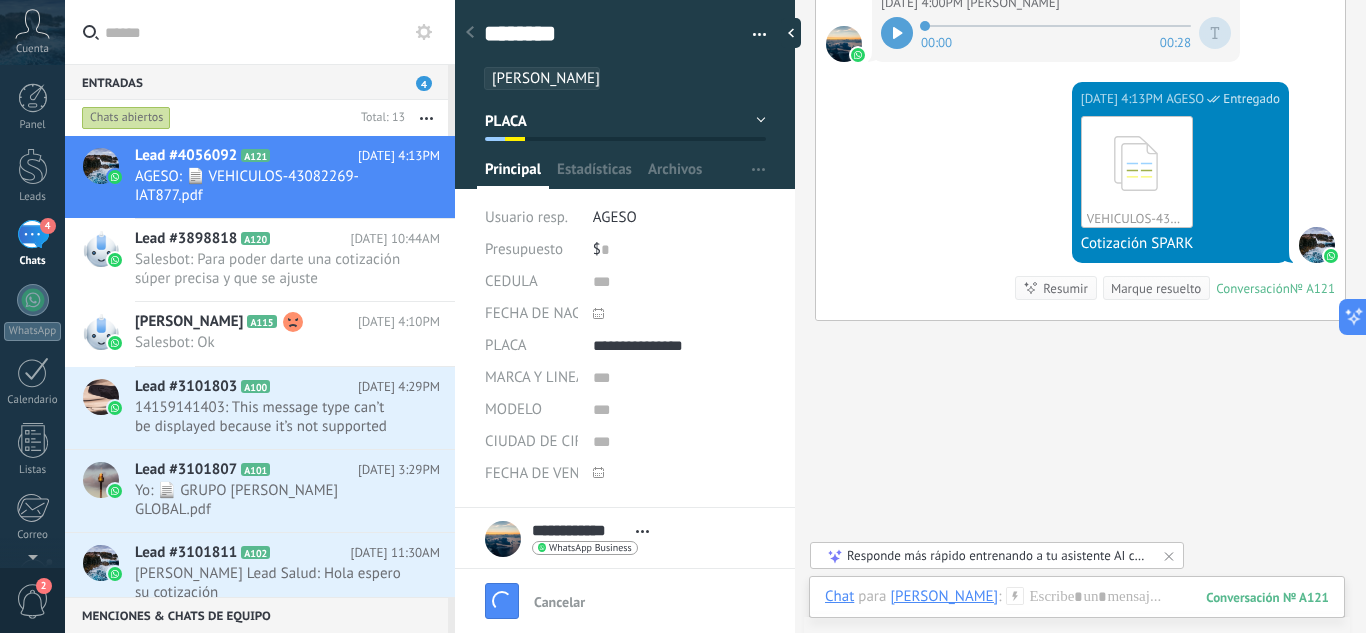 type on "********" 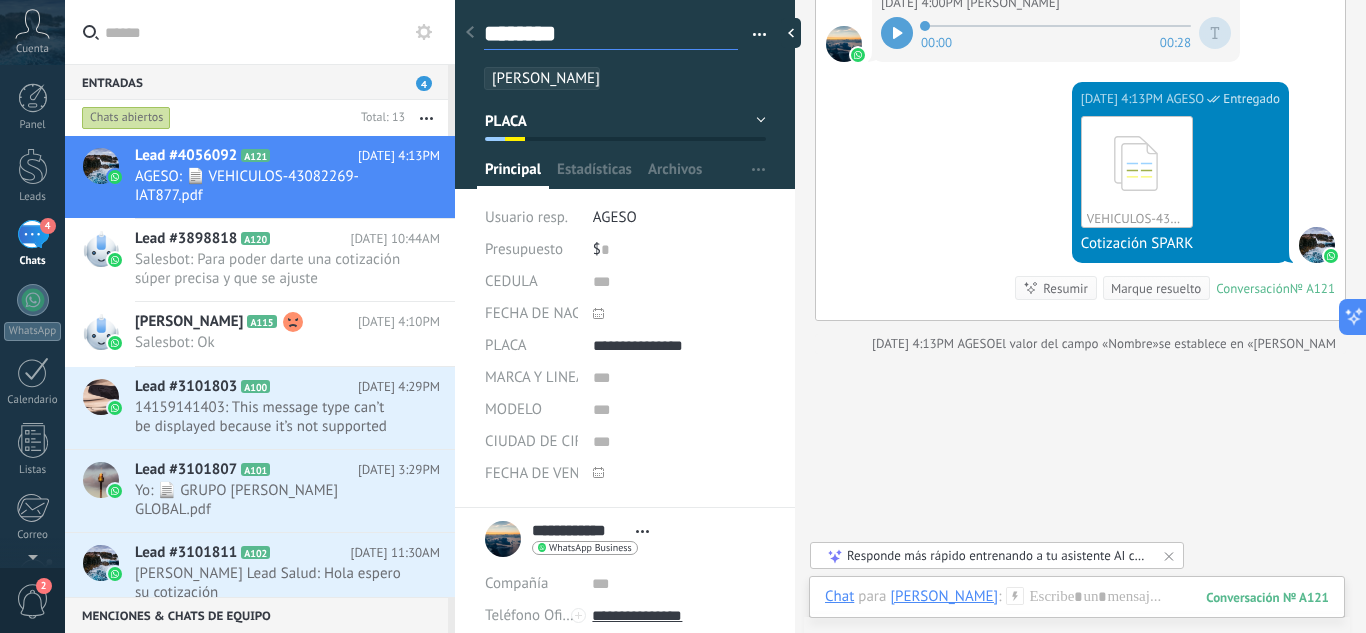 scroll, scrollTop: 30, scrollLeft: 0, axis: vertical 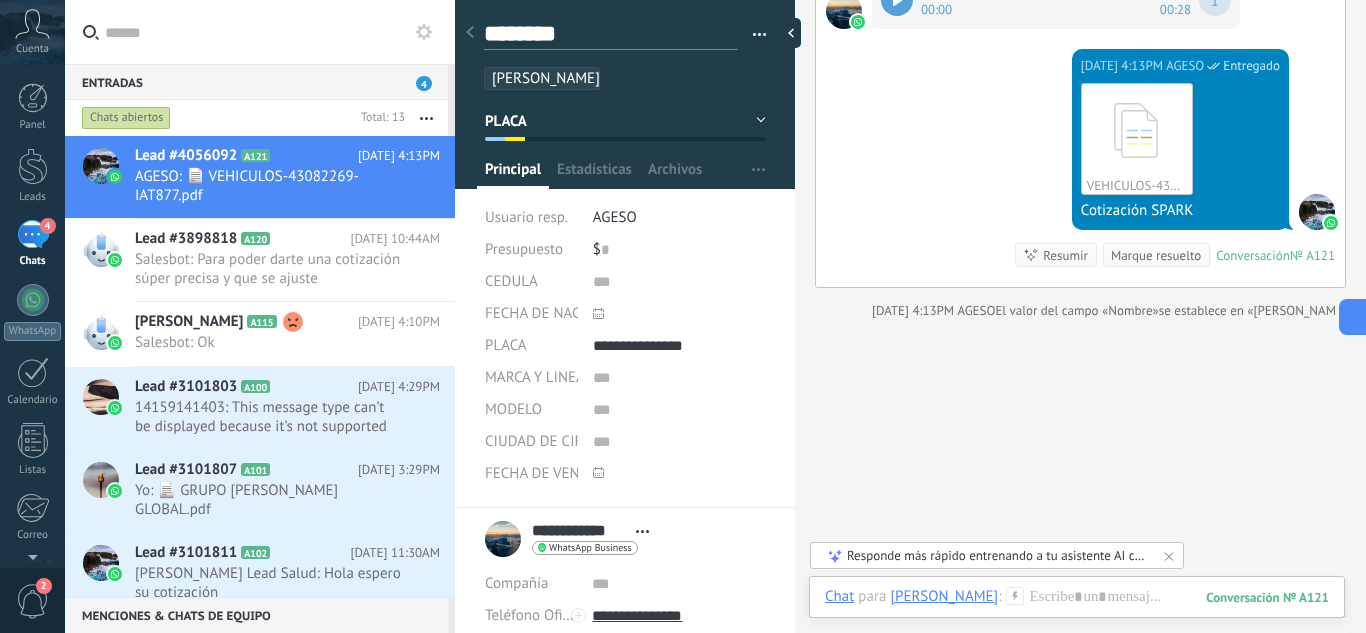 type on "********" 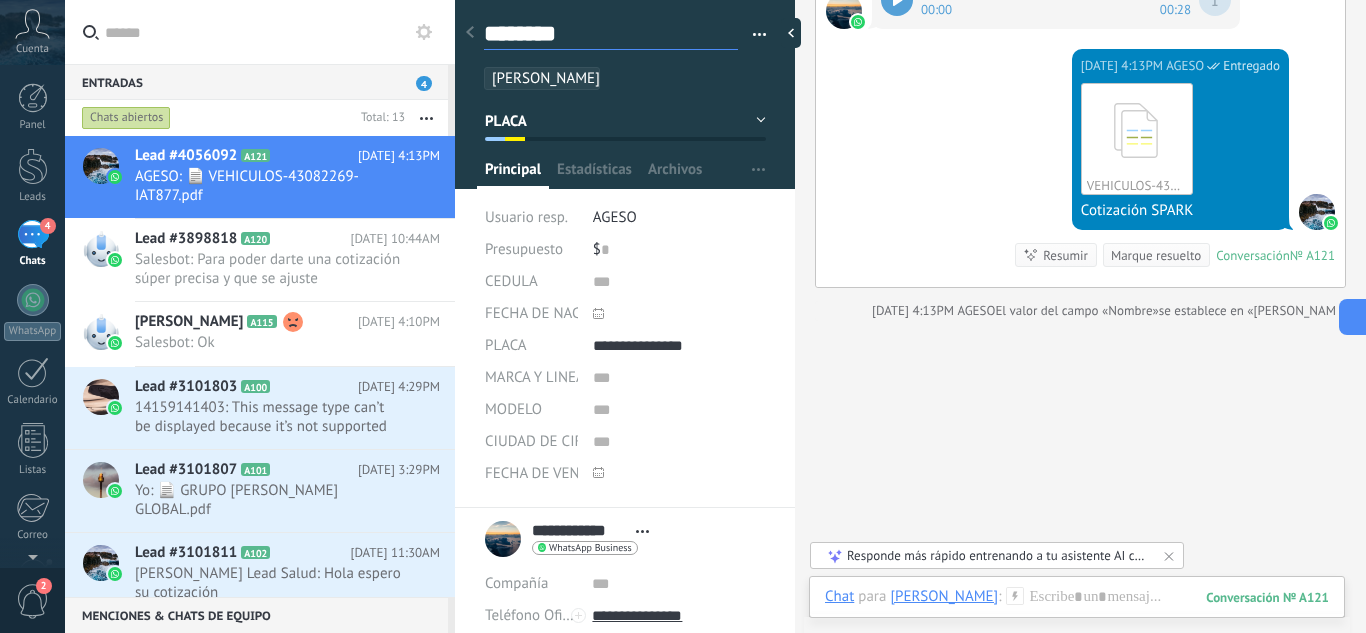type on "********" 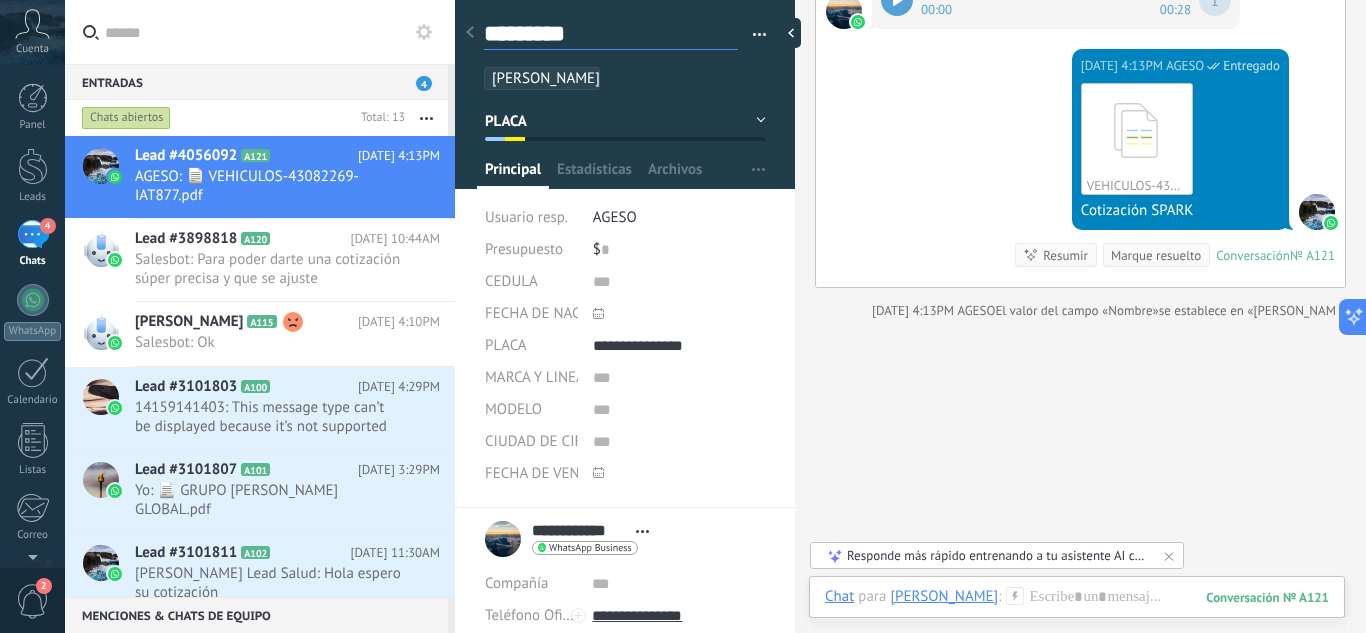 type on "**********" 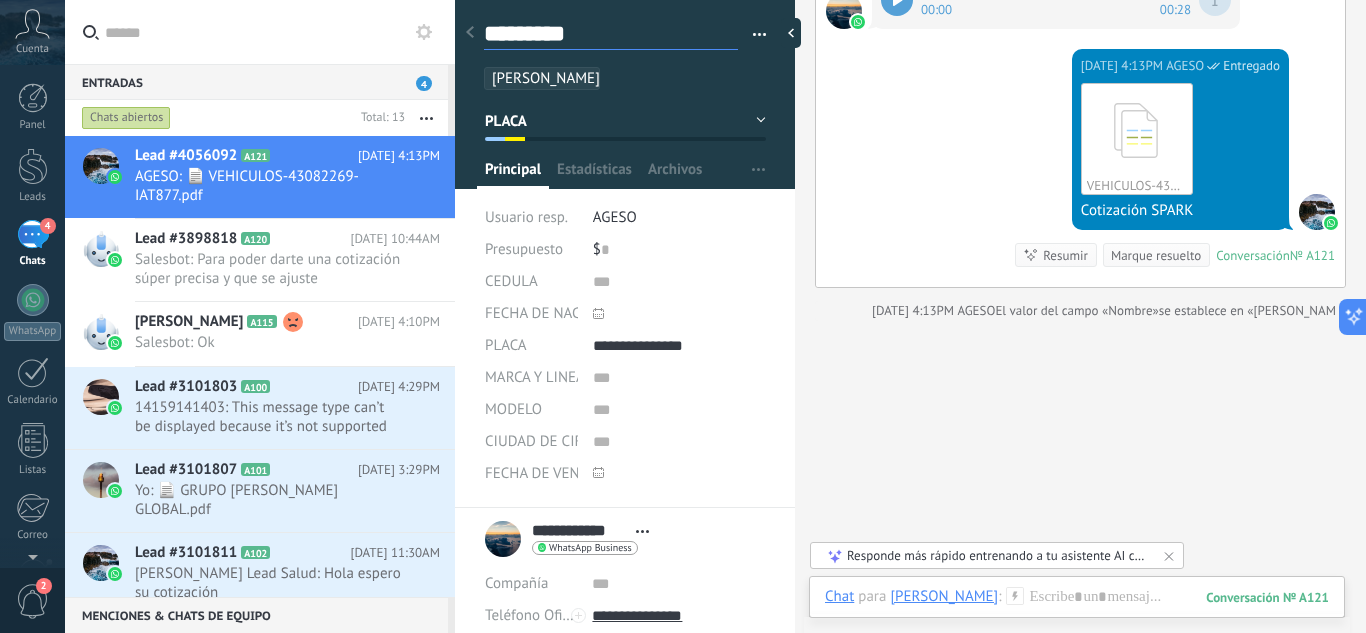 type on "**********" 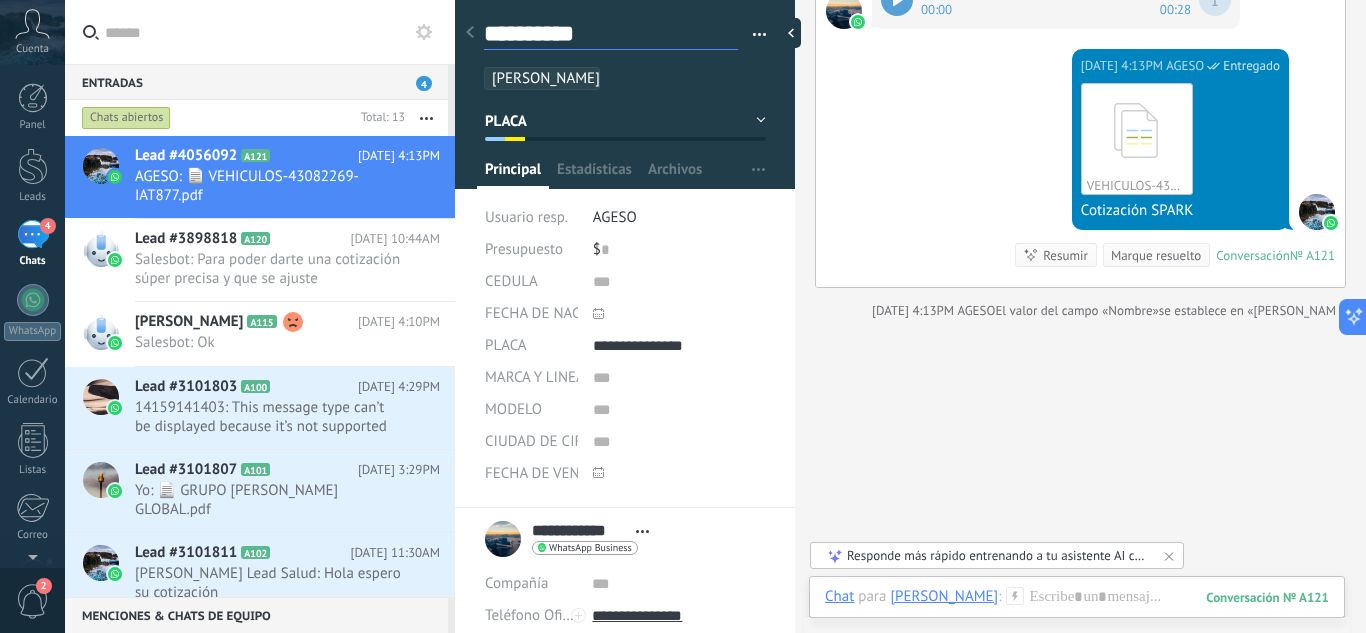 type on "**********" 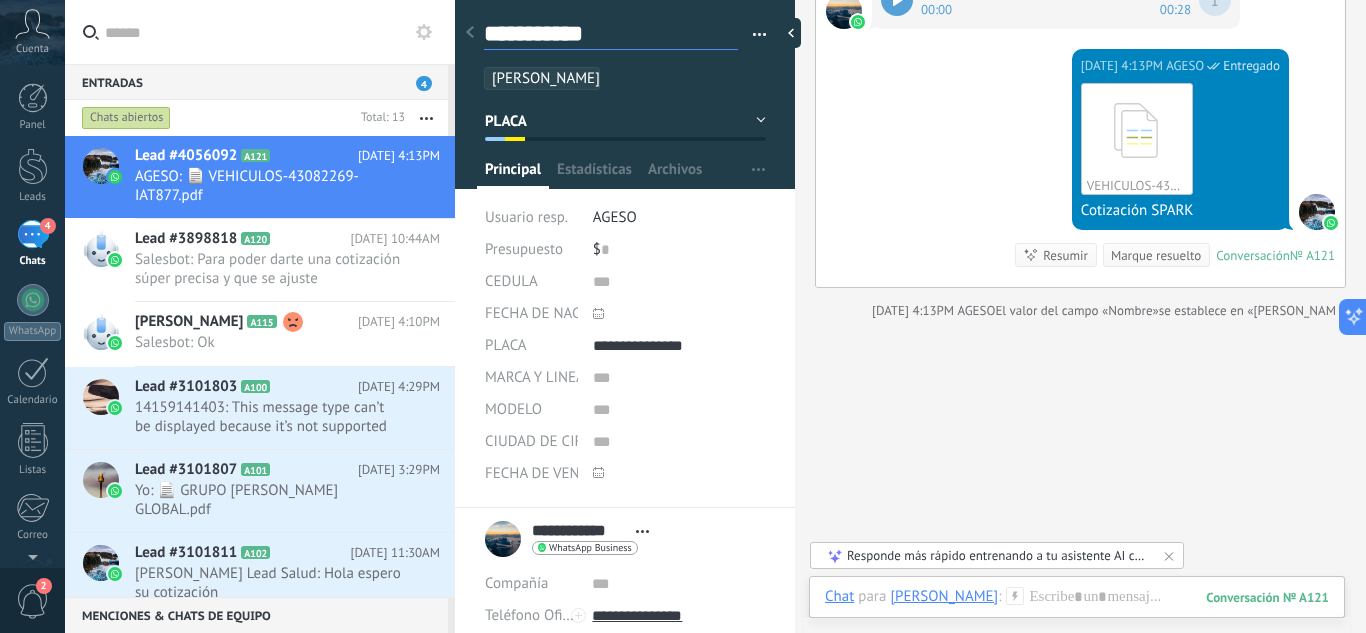type on "**********" 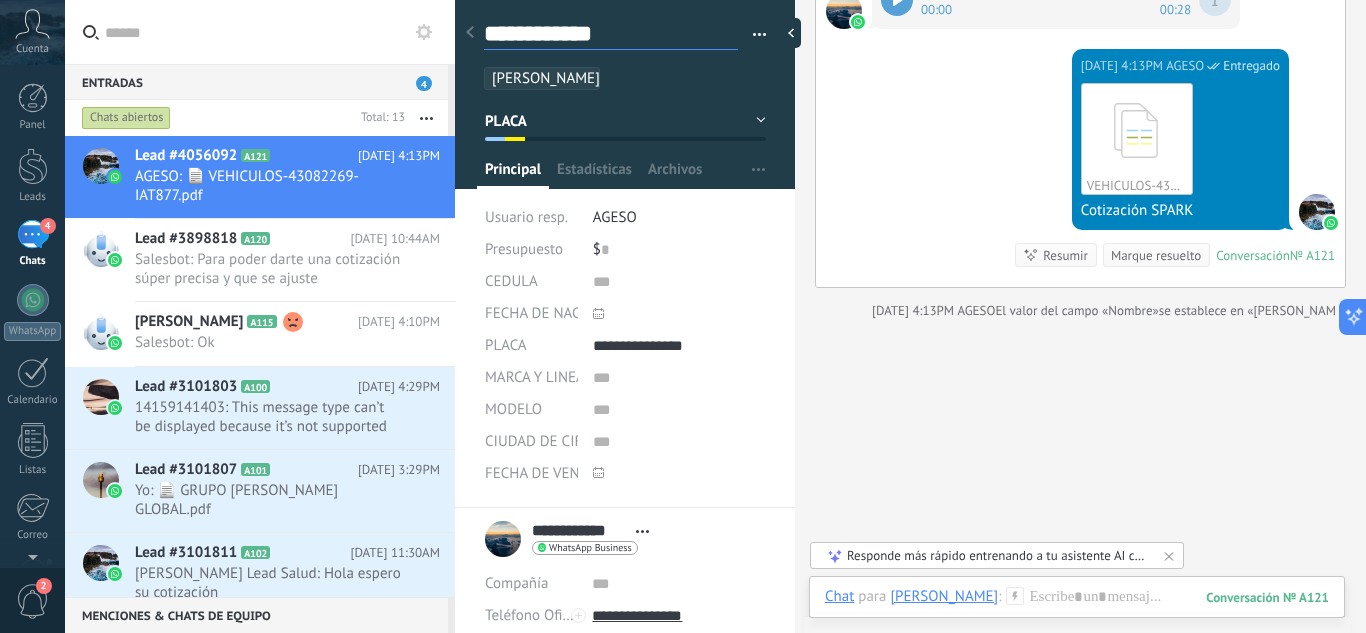 type on "**********" 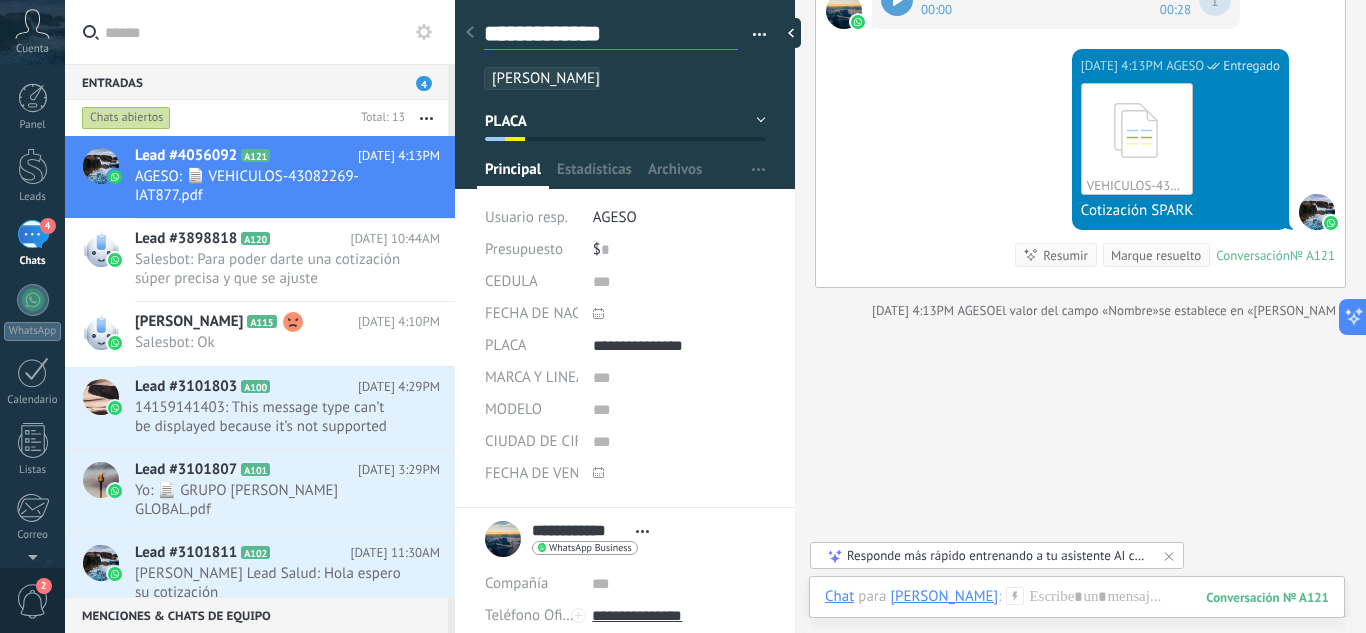 type on "**********" 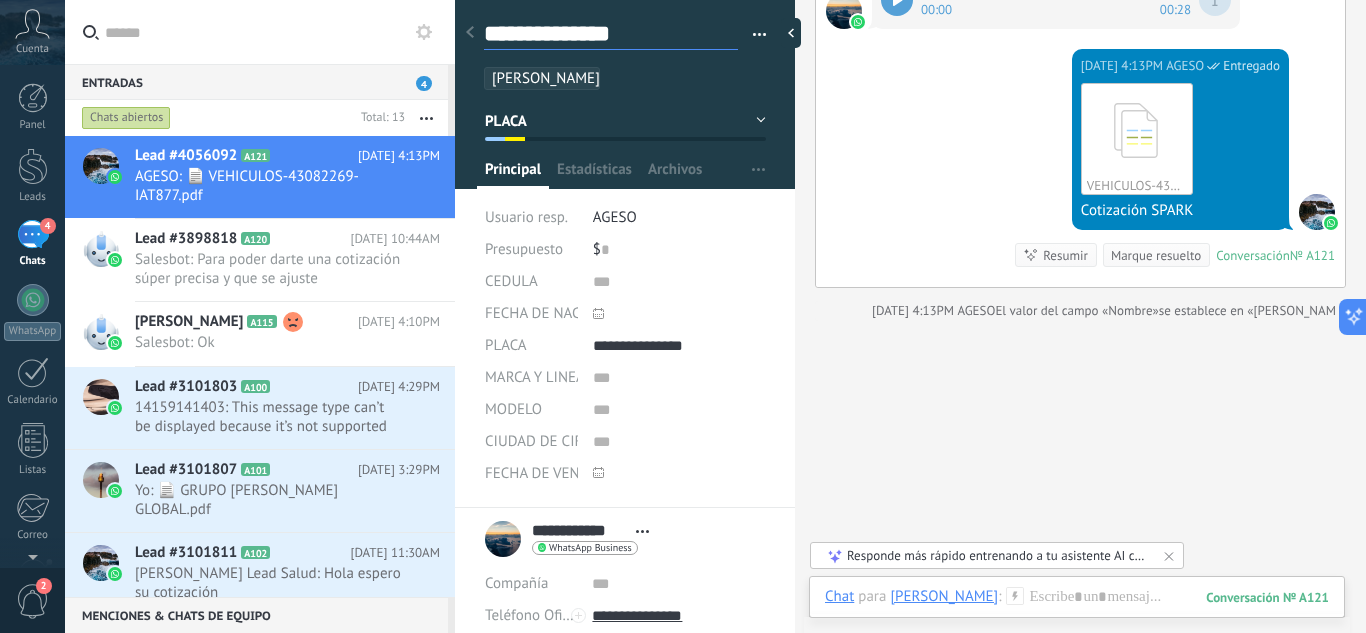 type on "**********" 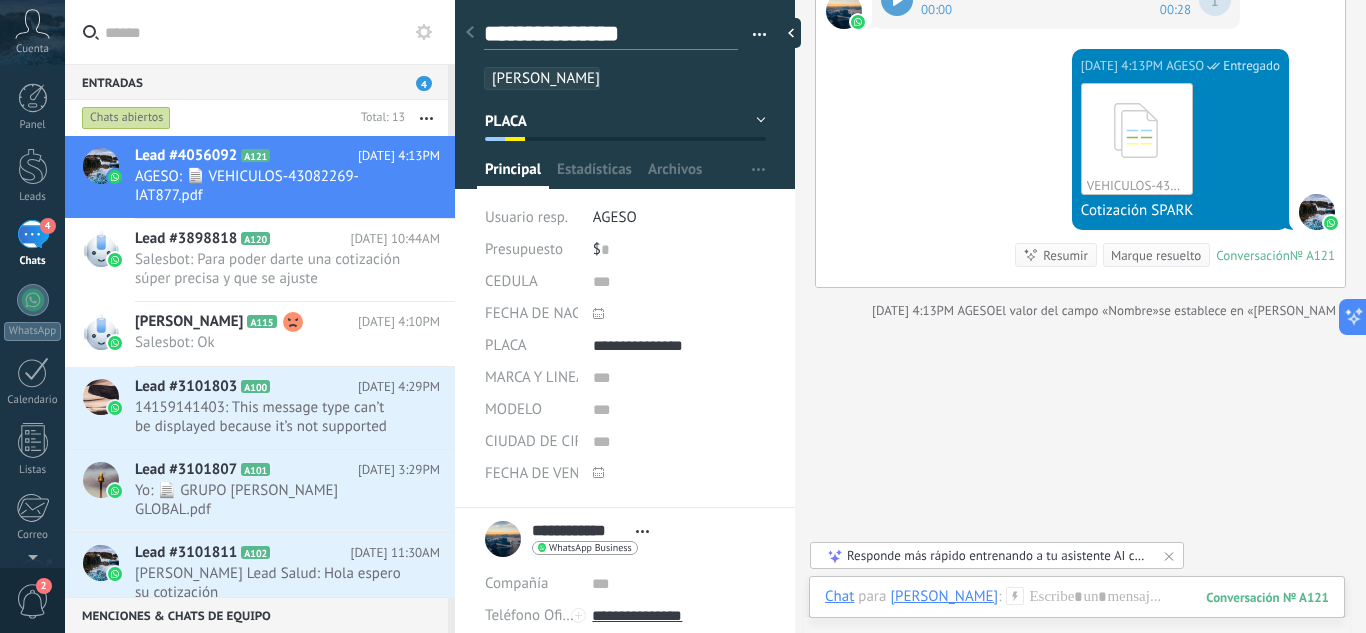 type on "**********" 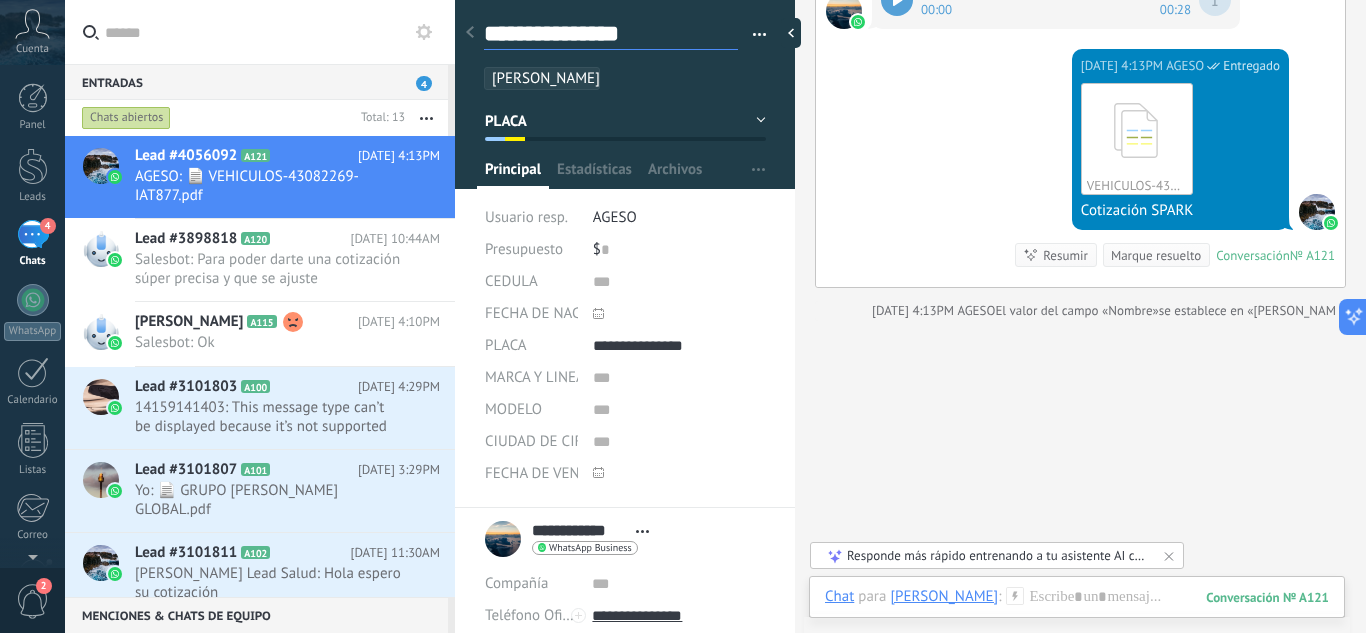 type on "**********" 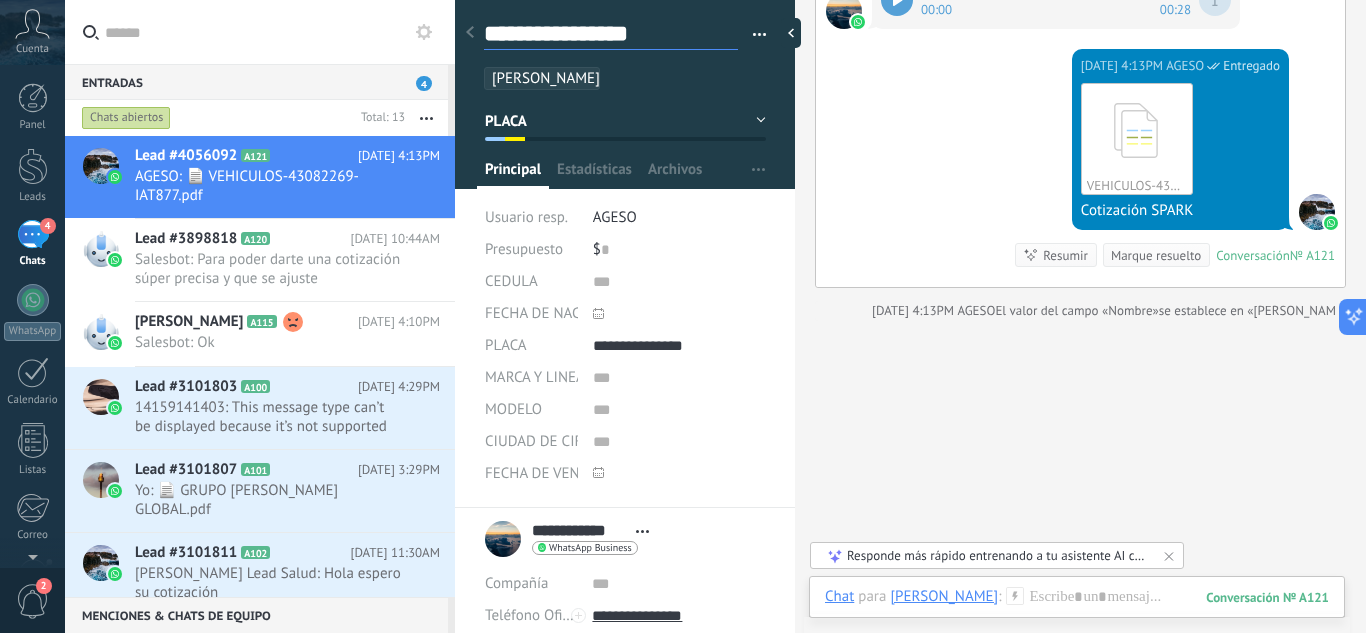 type on "**********" 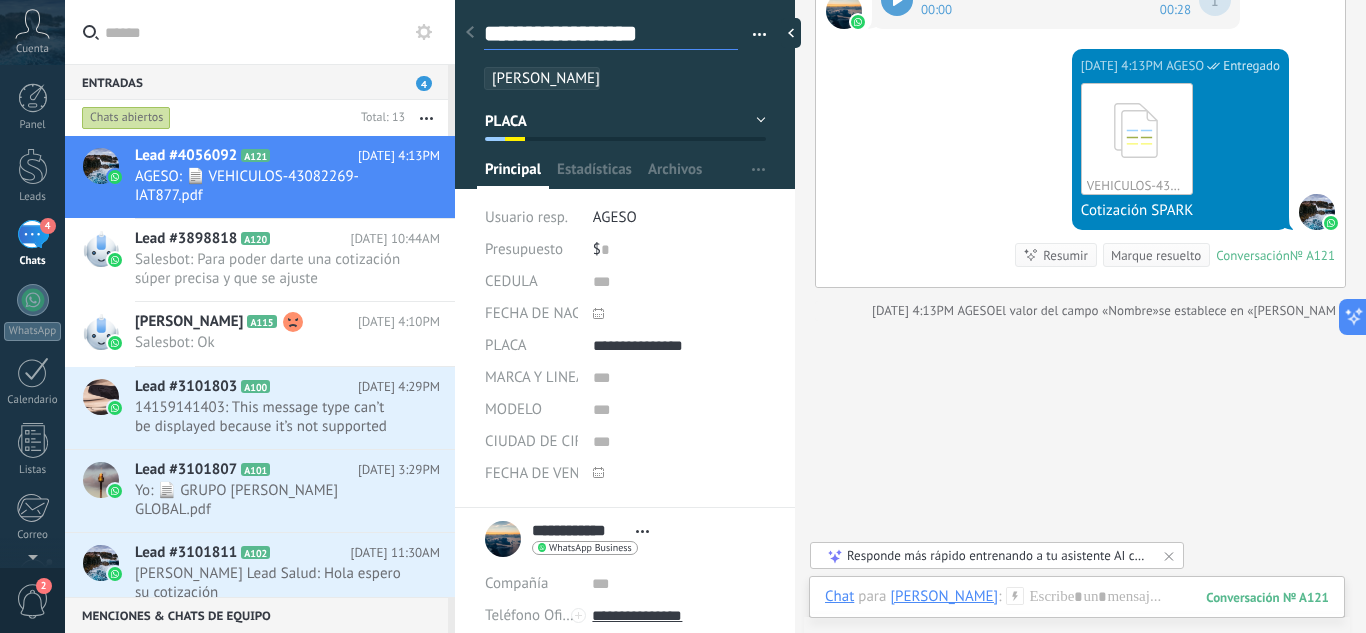 type on "**********" 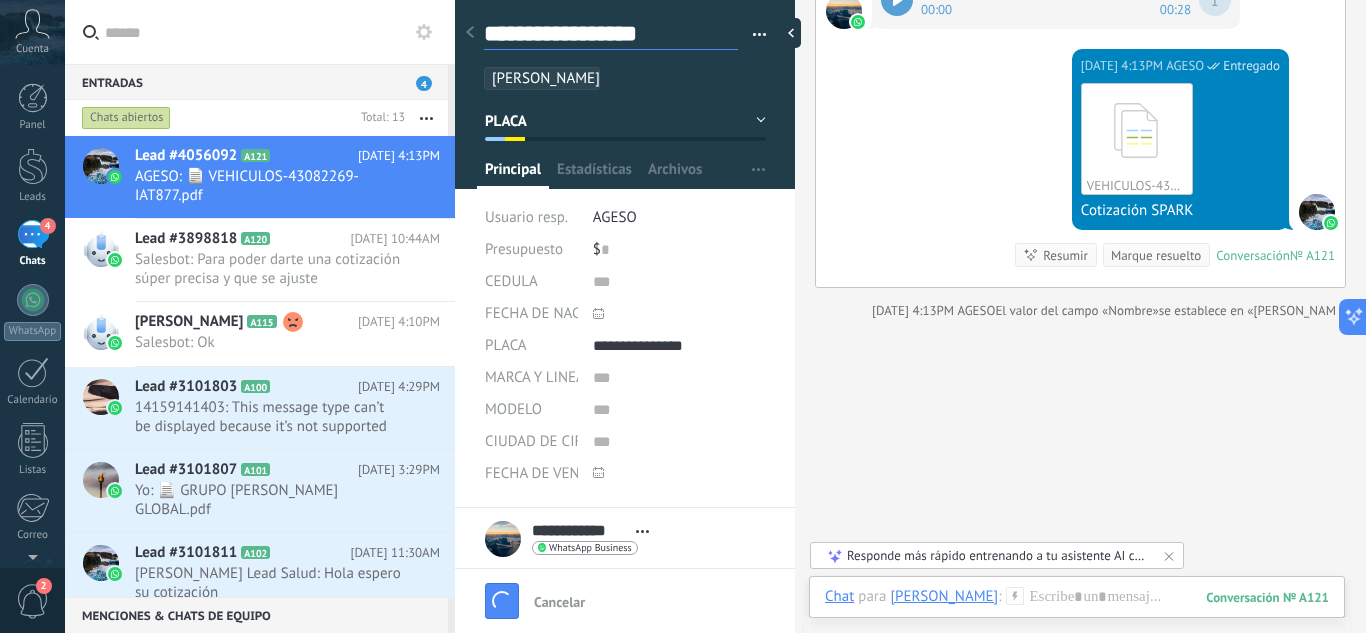 type on "**********" 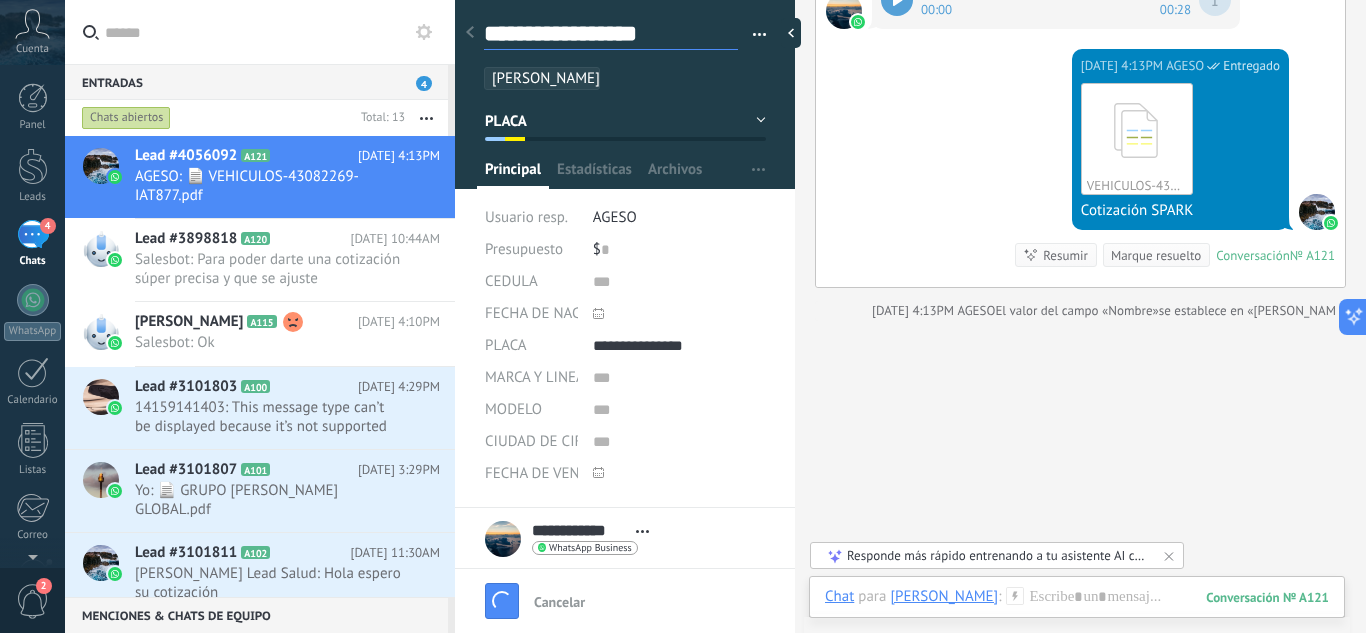 type on "**********" 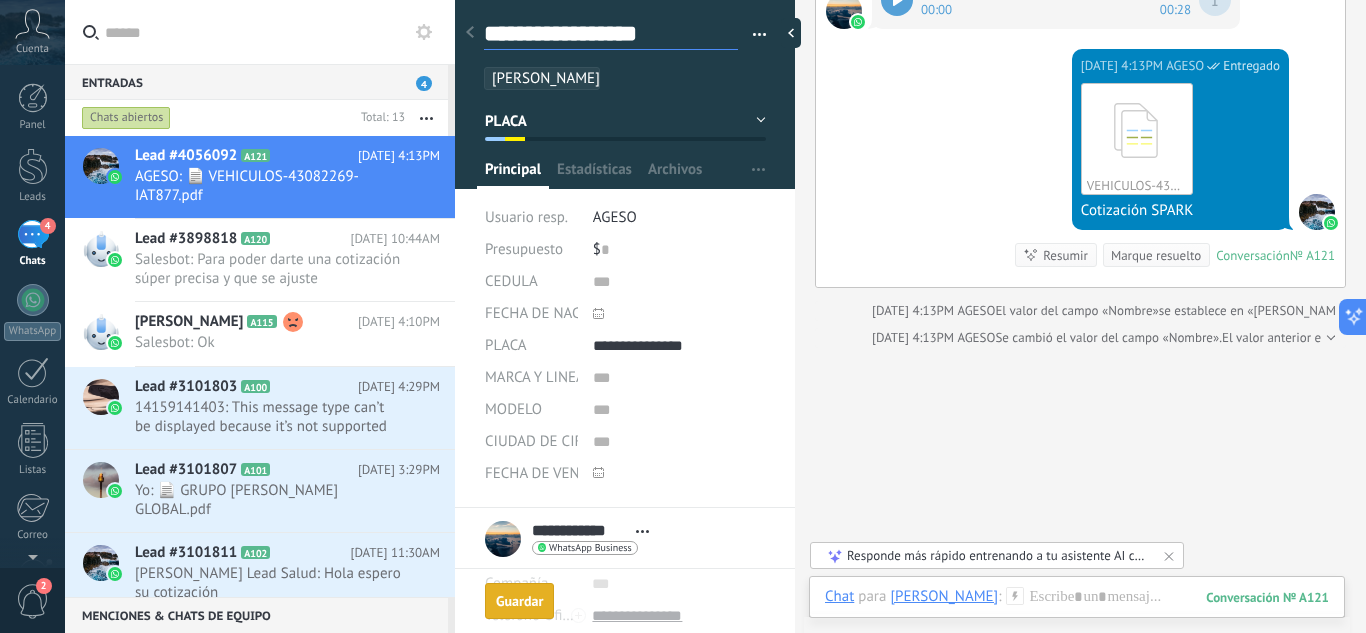 scroll, scrollTop: 2580, scrollLeft: 0, axis: vertical 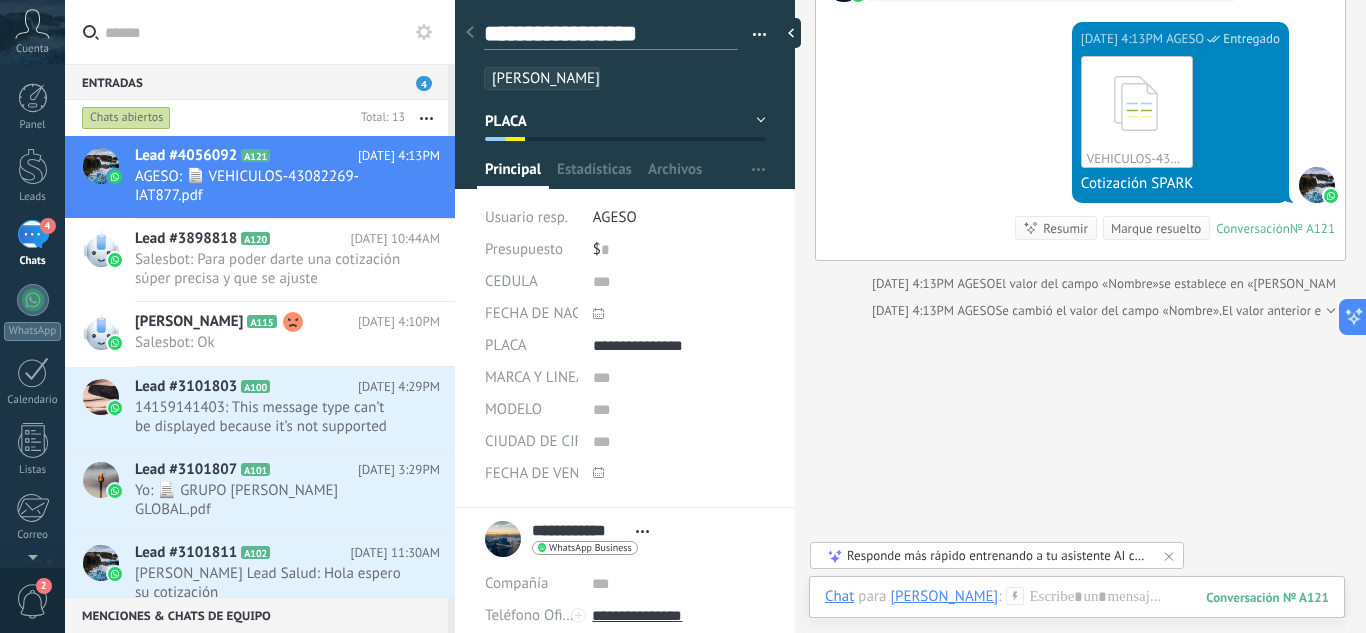 type on "**********" 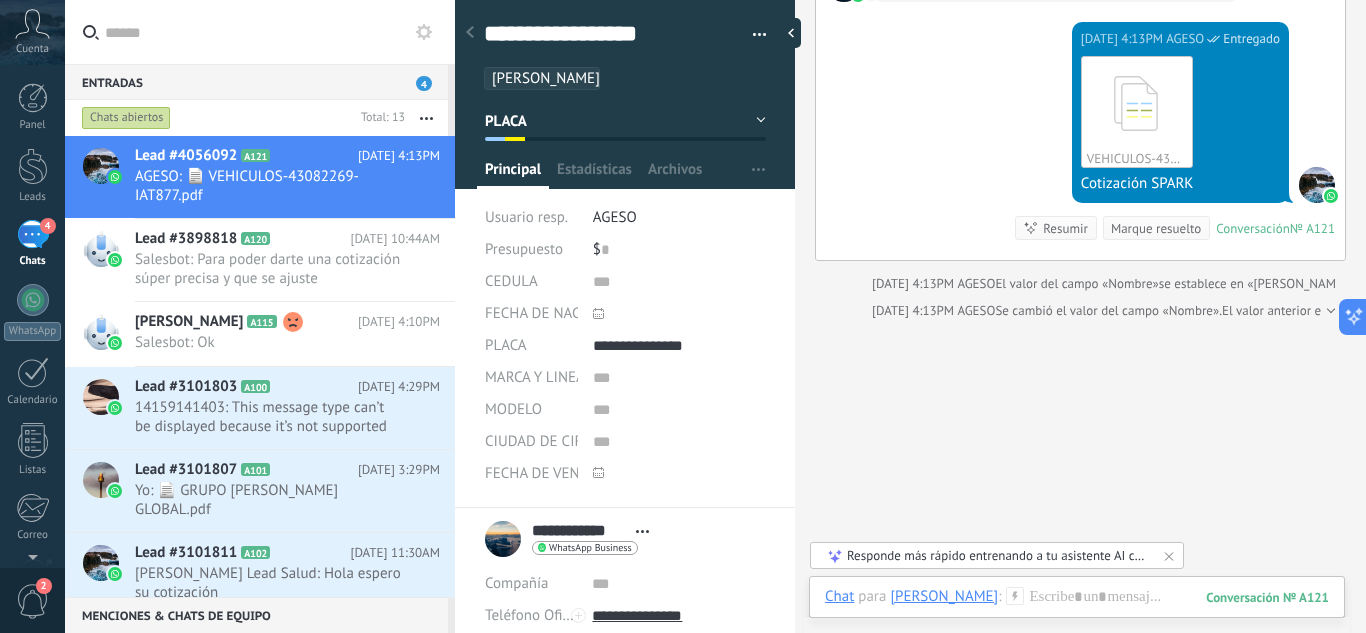 click on "Buscar Carga más Hoy Hoy Creación:  2  eventos   Expandir Hoy 3:41PM Anthony Uber  ¡Hola! Quiero comprar mi seguro todo riesgo de AUTOS  🚗 Conversación  № A121 Conversación № A121 Hoy 3:41PM Robot  El valor del campo «Teléfono»  se establece en «+573245036690» Anthony Uber Hoy 3:41PM Robot  Etiquetas han sido agregadas: CAMILA PEREZ Hoy 3:41PM Anthony Uber  Buenas tardes Hoy 3:42PM SalesBot (MENSAJE INICIAL)  Entregado Hola te habla Camila Pérez  ¡Perfecto! Me encanta poder ayudarte con la cotización de tu seguro todo riesgo 🚗✨ Hoy 3:42PM SalesBot (MENSAJE INICIAL)  Entregado Para poder darte una cotización súper precisa y que se ajuste exactamente a lo que necesitas, ¿me podrías compartir la placa de tu vehículo por favor? 📋 Conversación  № A121 Conversación № A121 Hoy 3:43PM Anthony Uber  Ciudad Medellín Conversación  № A121 Conversación № A121 Hoy 3:43PM Anthony Uber  Descargar Conversación  № A121 Conversación № A121 Hoy 3:43PM № A121 0" at bounding box center [1080, -955] 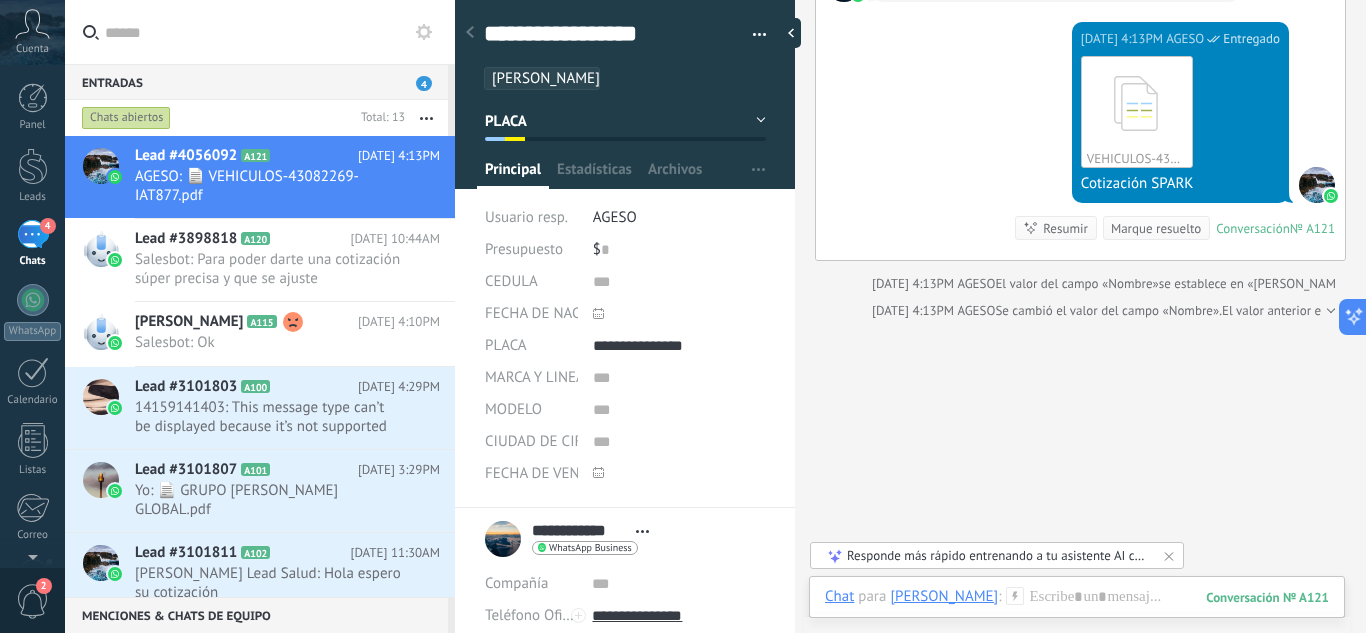 scroll, scrollTop: 2617, scrollLeft: 0, axis: vertical 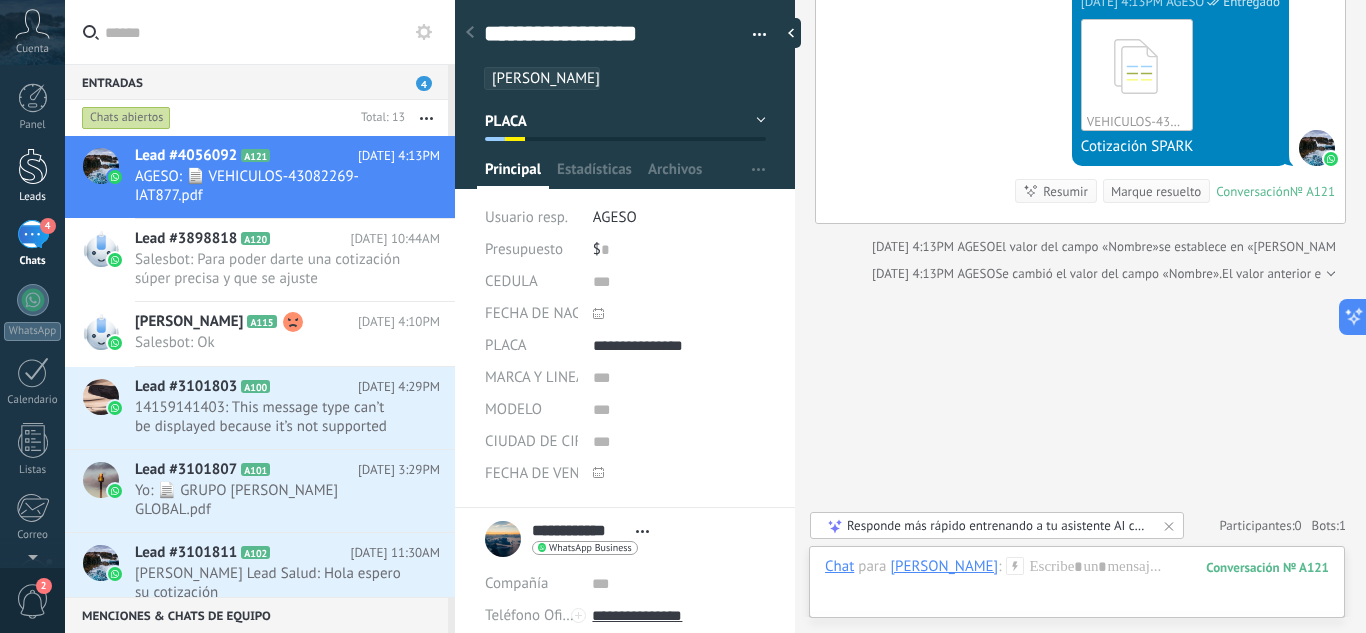 click at bounding box center [33, 166] 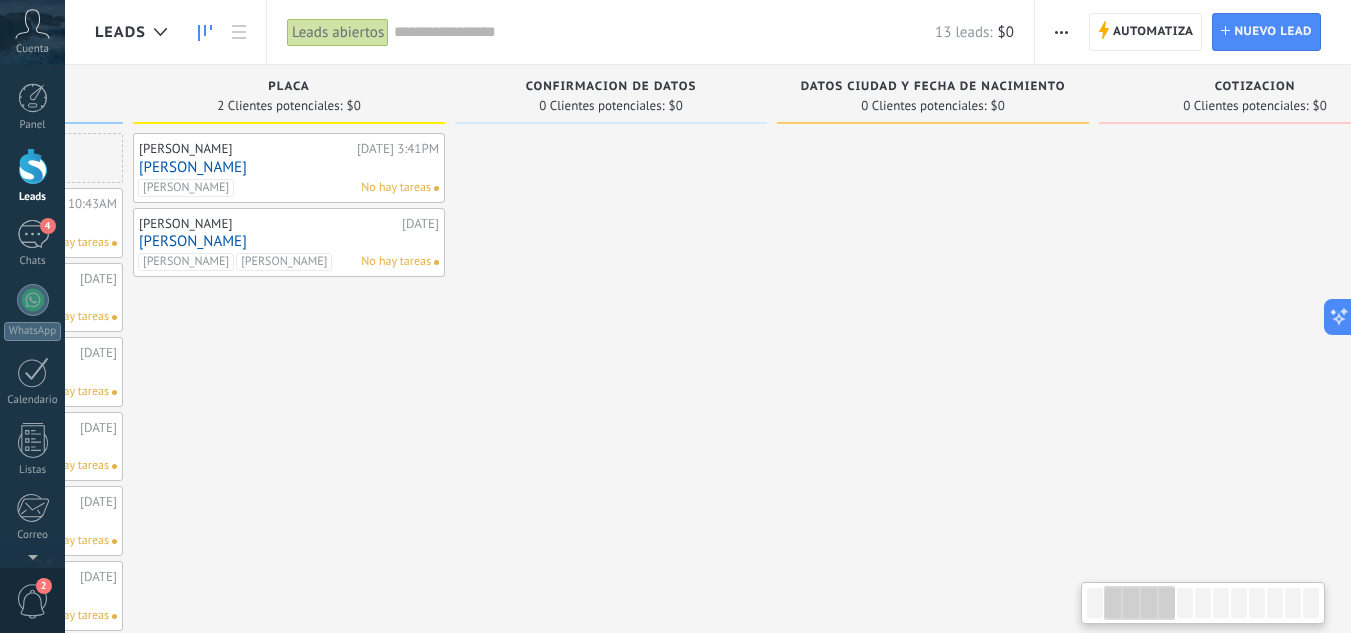 scroll, scrollTop: 0, scrollLeft: 337, axis: horizontal 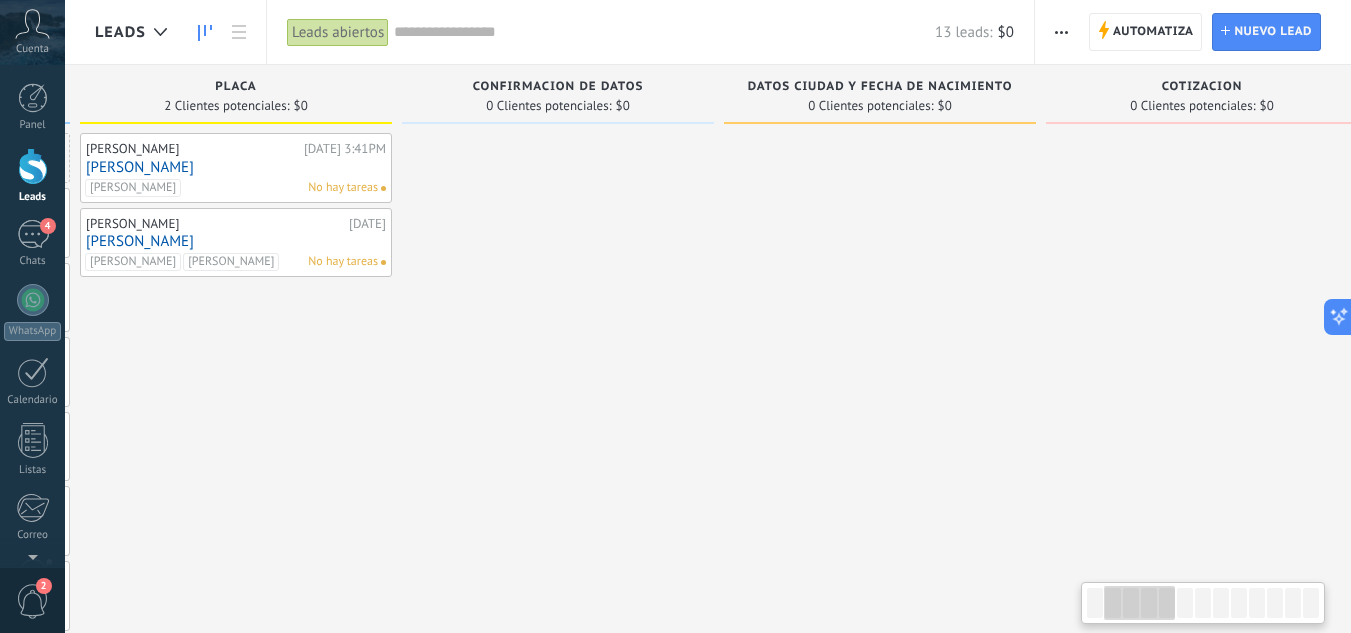 drag, startPoint x: 1133, startPoint y: 479, endPoint x: 854, endPoint y: 492, distance: 279.3027 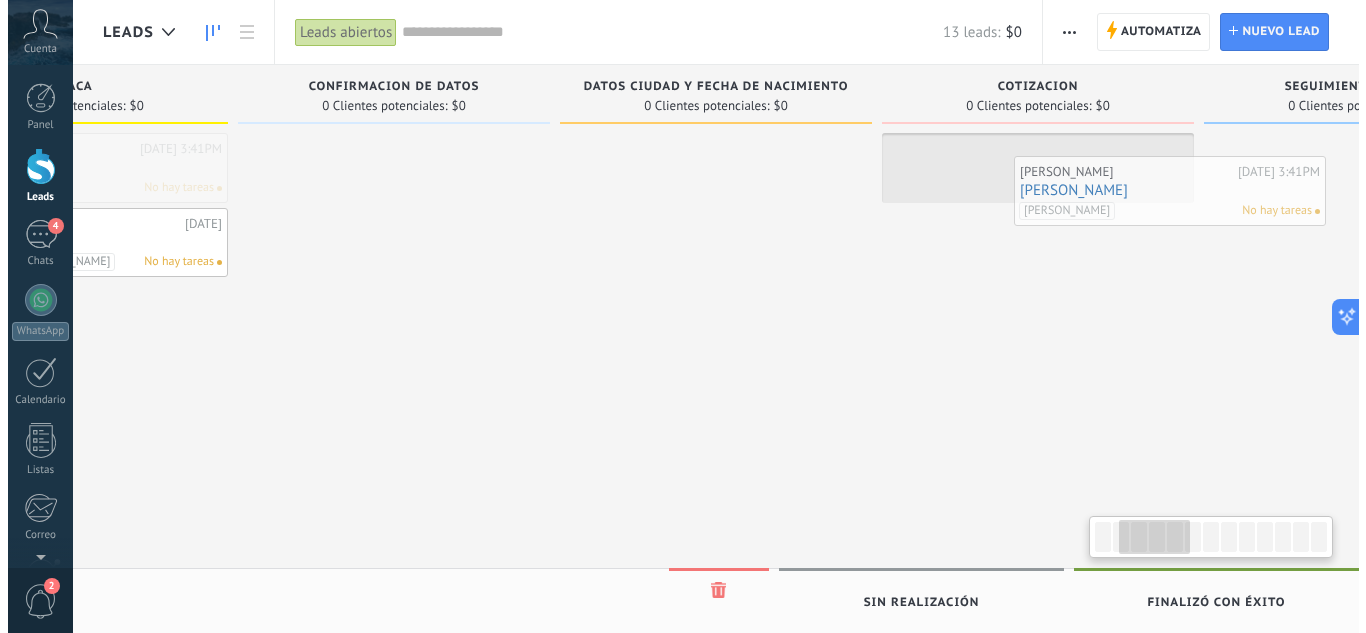 scroll, scrollTop: 0, scrollLeft: 534, axis: horizontal 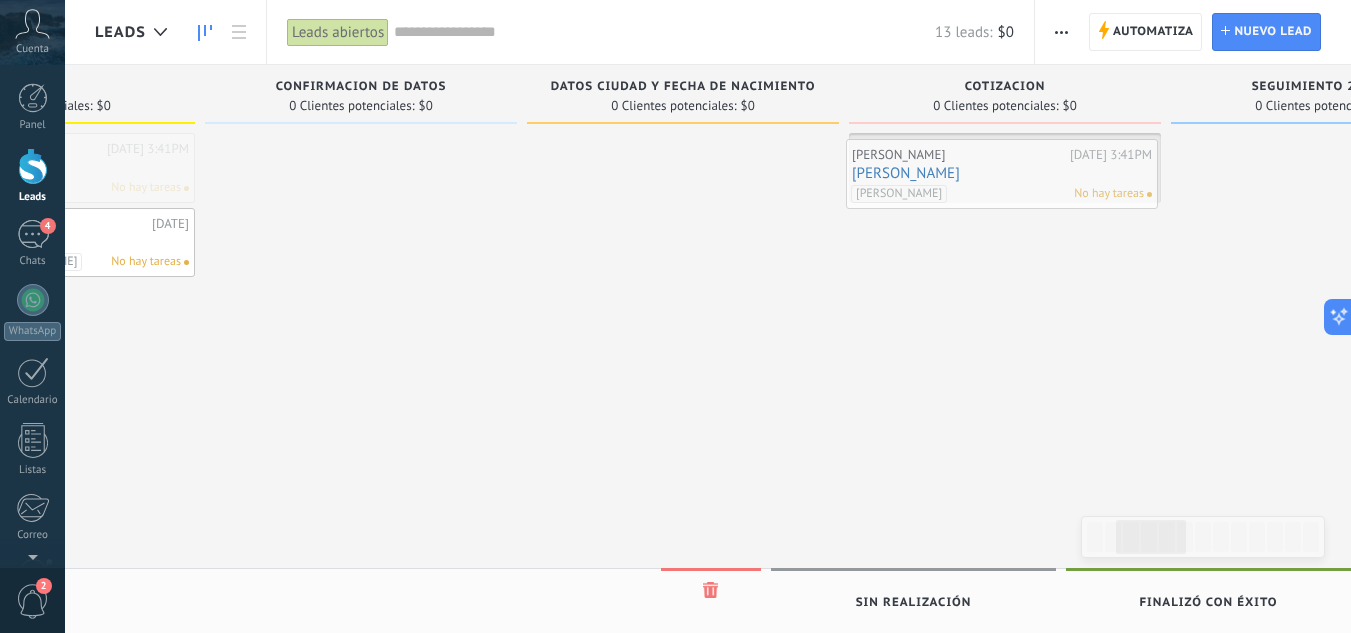 drag, startPoint x: 214, startPoint y: 166, endPoint x: 980, endPoint y: 172, distance: 766.0235 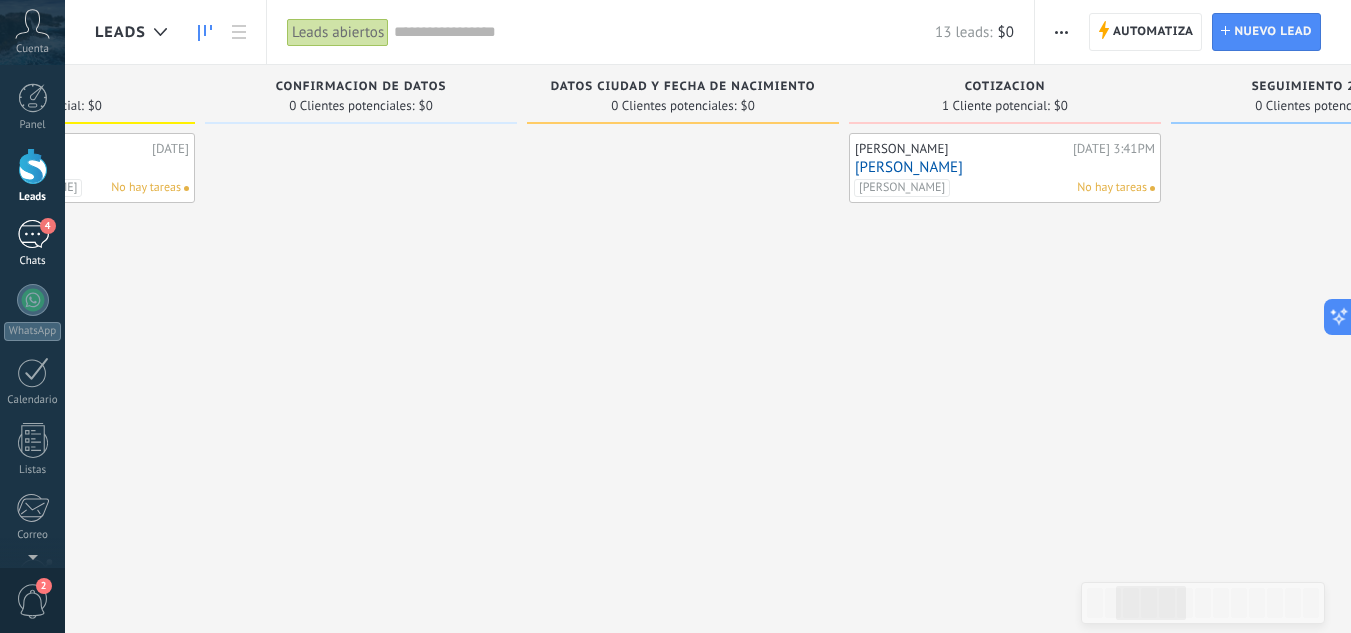 click on "4
Chats" at bounding box center [32, 244] 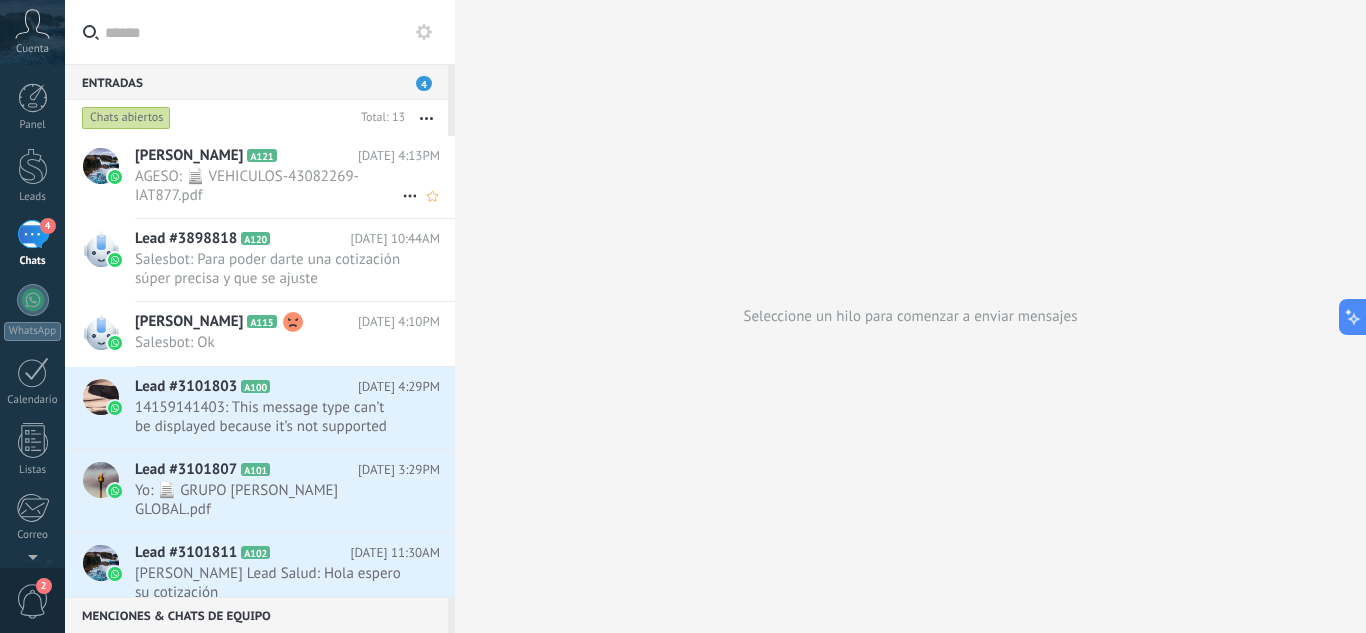 click on "AGESO: 📄 VEHICULOS-43082269-IAT877.pdf" at bounding box center [268, 186] 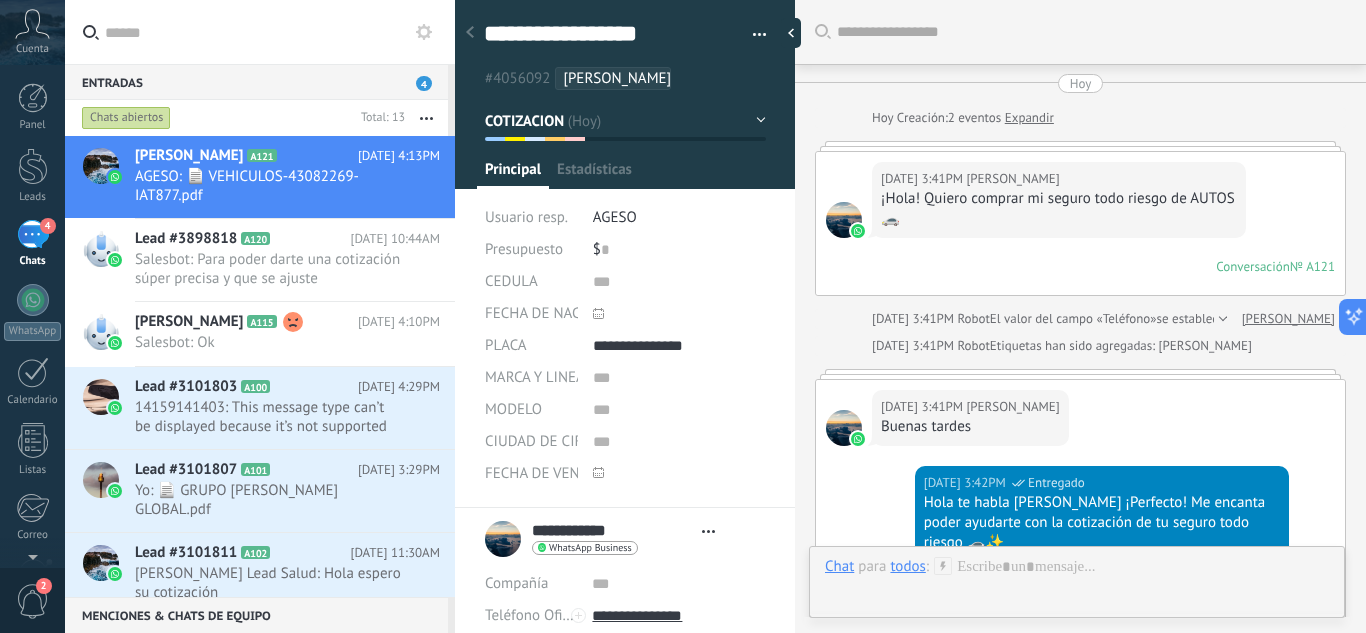 type on "**********" 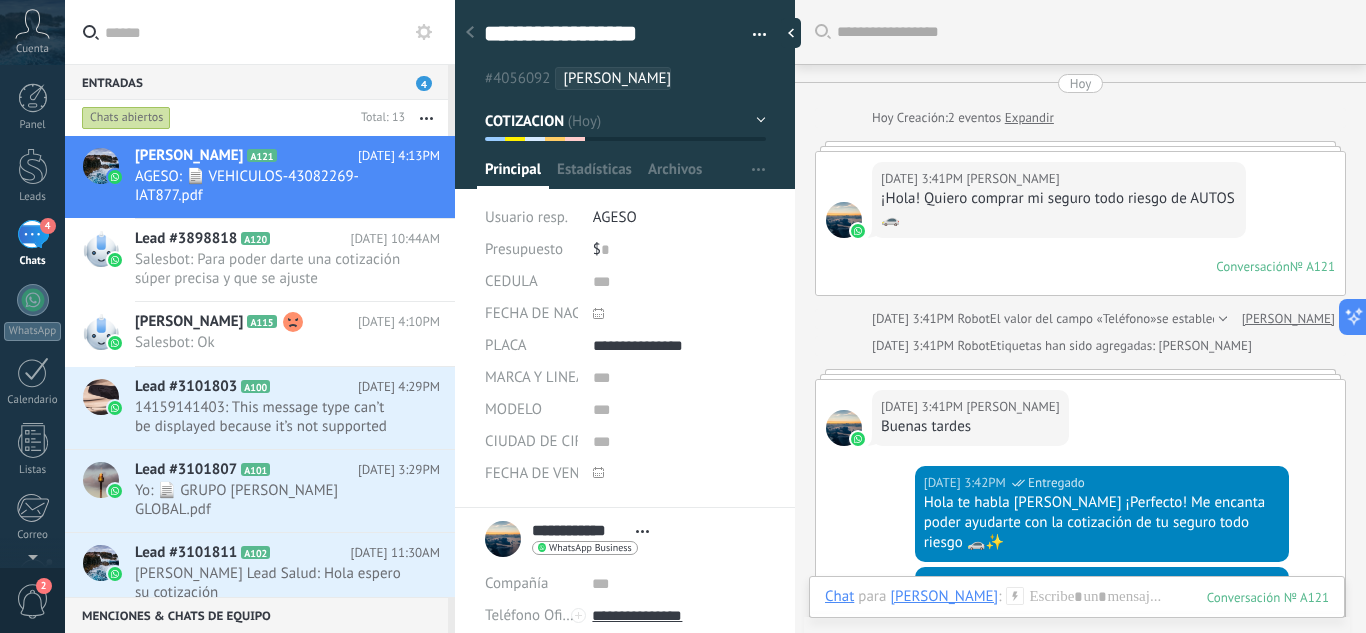 scroll, scrollTop: 30, scrollLeft: 0, axis: vertical 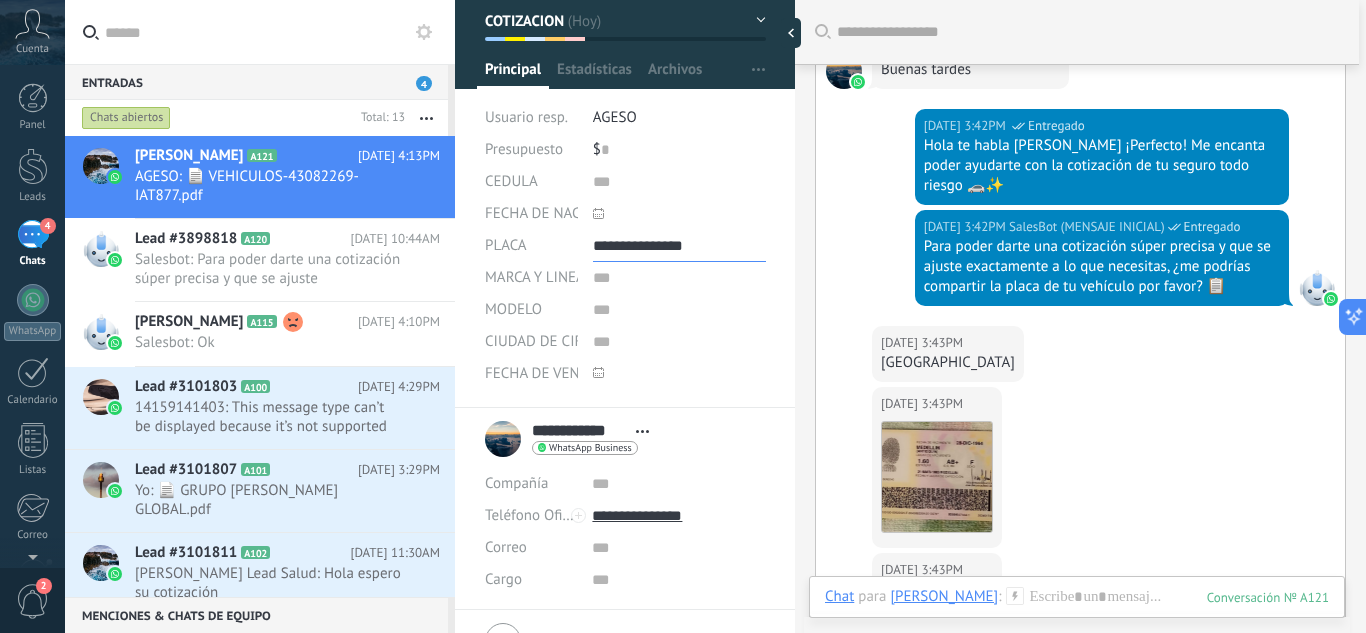 click on "**********" at bounding box center (679, 246) 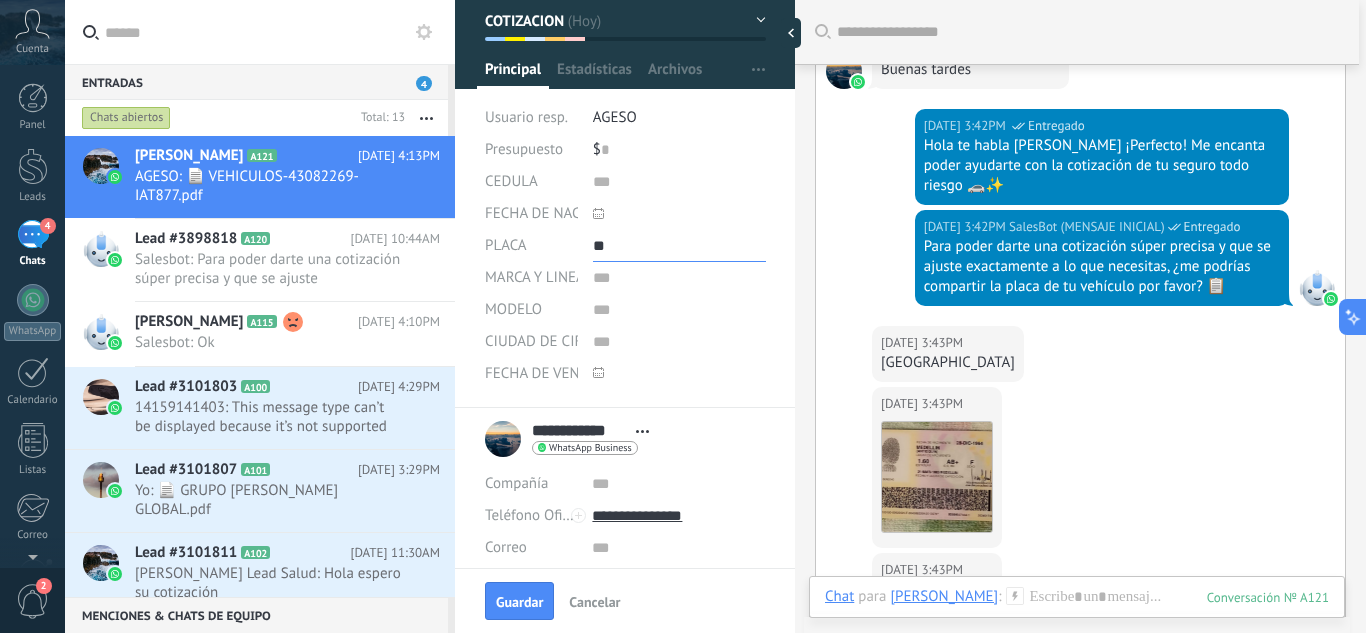 type on "*" 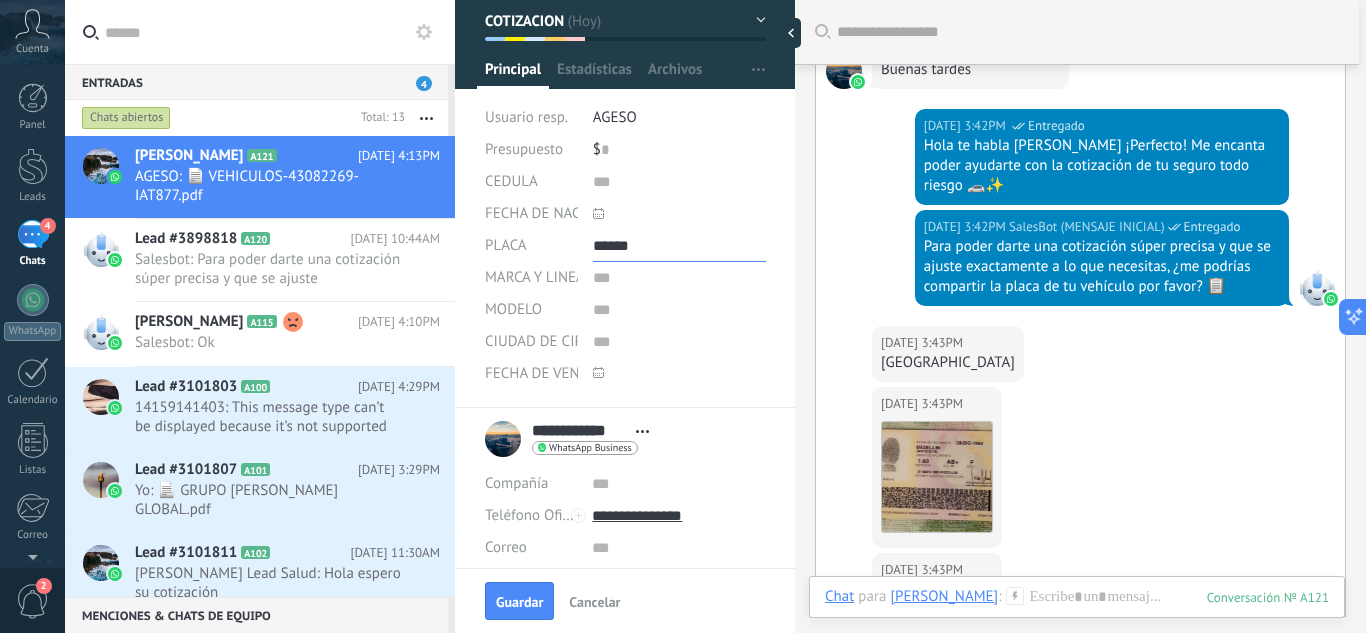 type on "******" 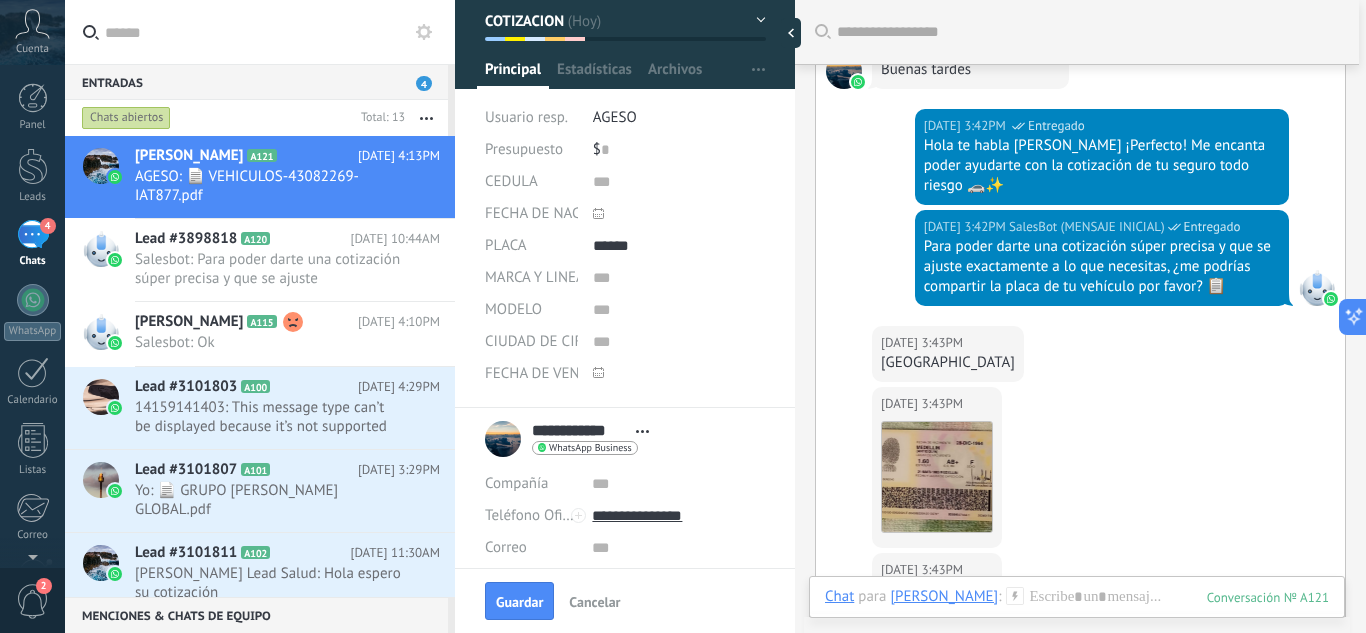 click on "Hoy 3:43PM Anthony Uber  Descargar" at bounding box center (1080, 470) 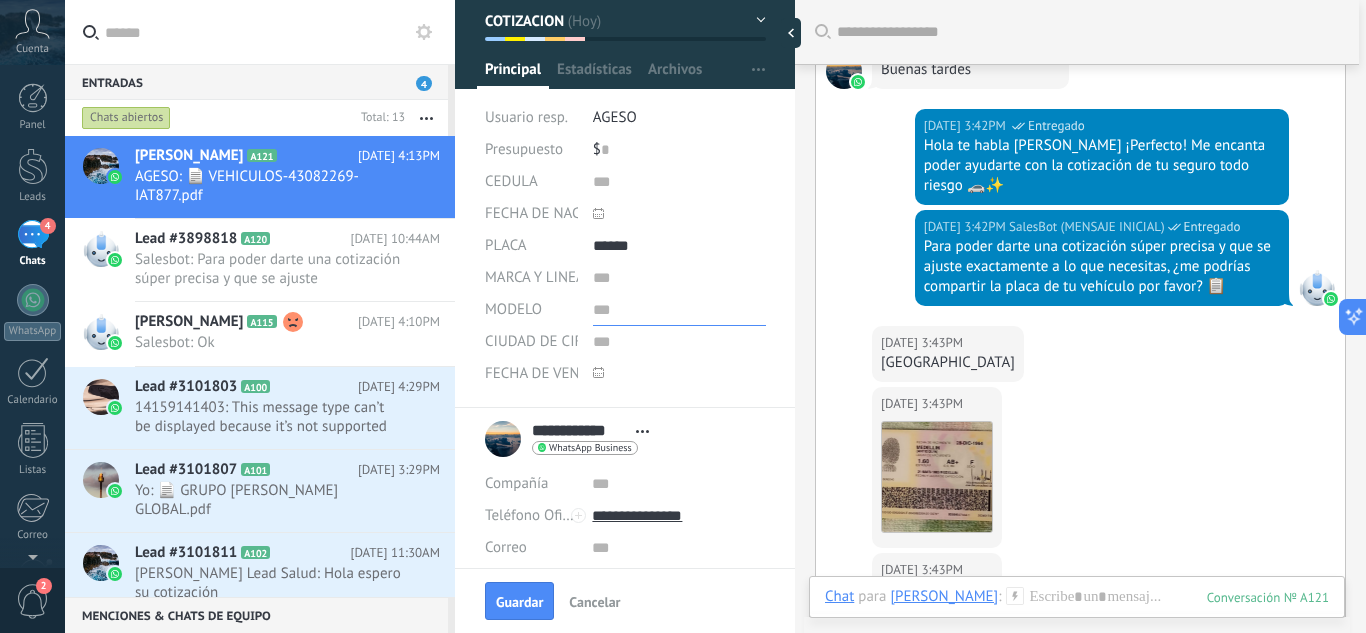 click at bounding box center [679, 310] 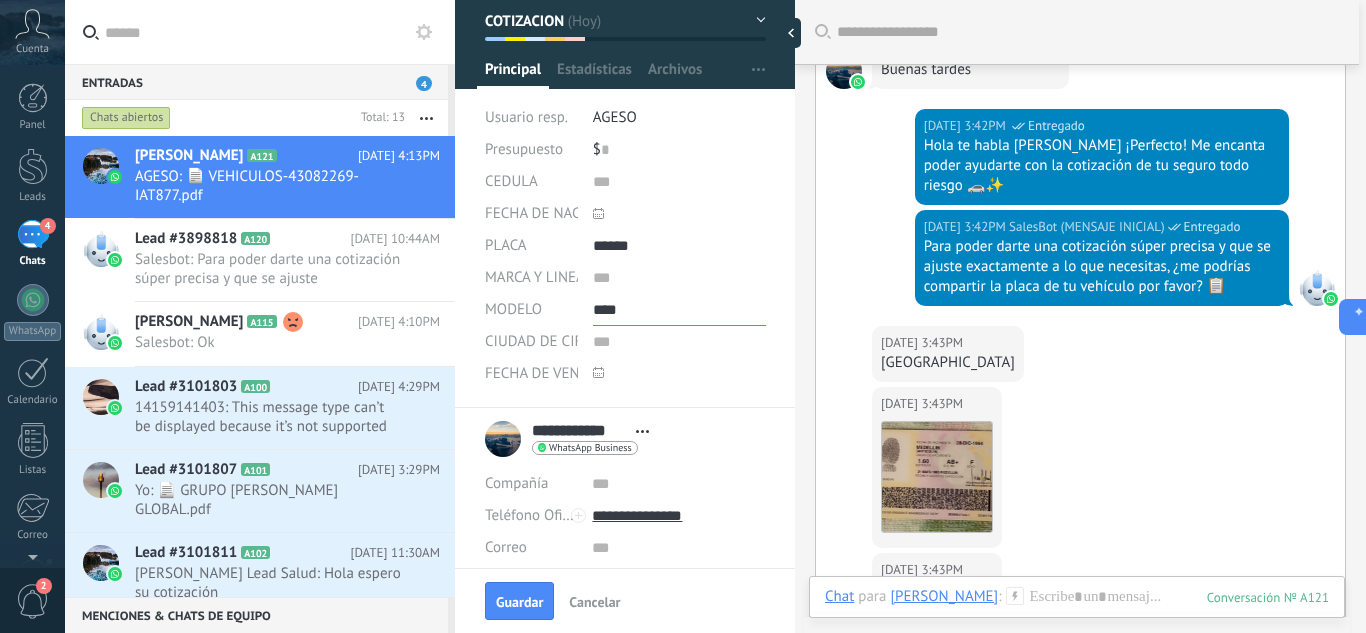 type on "****" 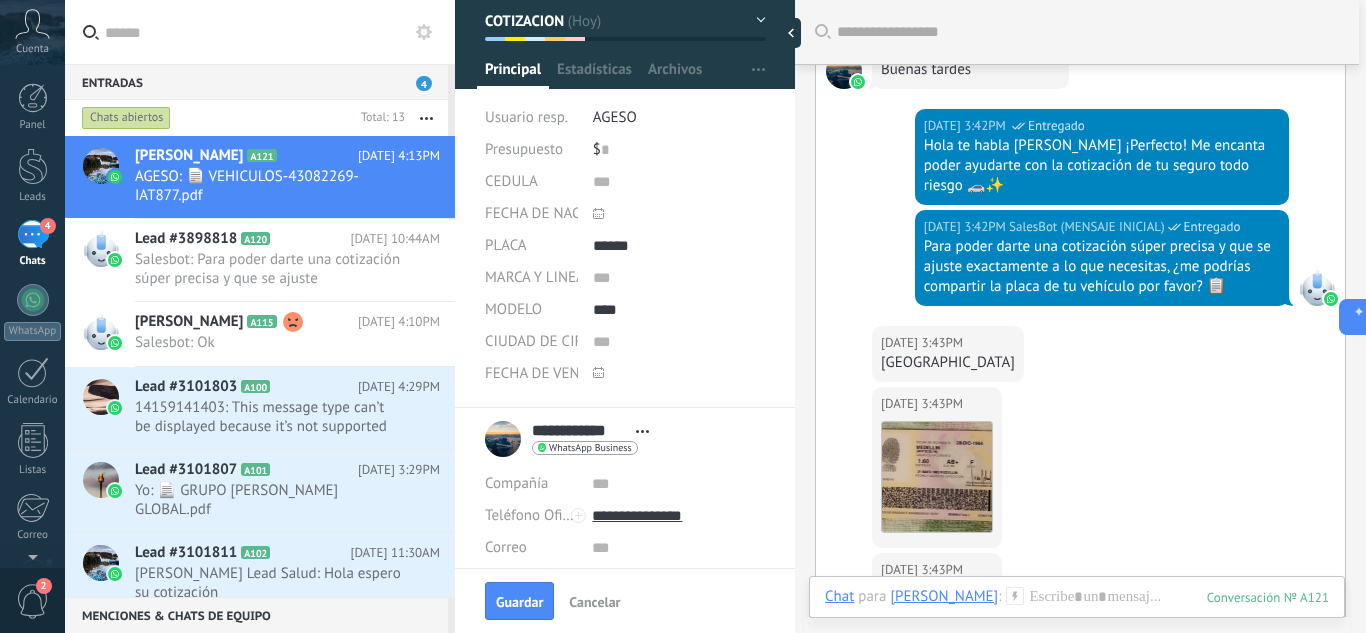 click on "Hoy 3:43PM Anthony Uber  Descargar" at bounding box center [1080, 470] 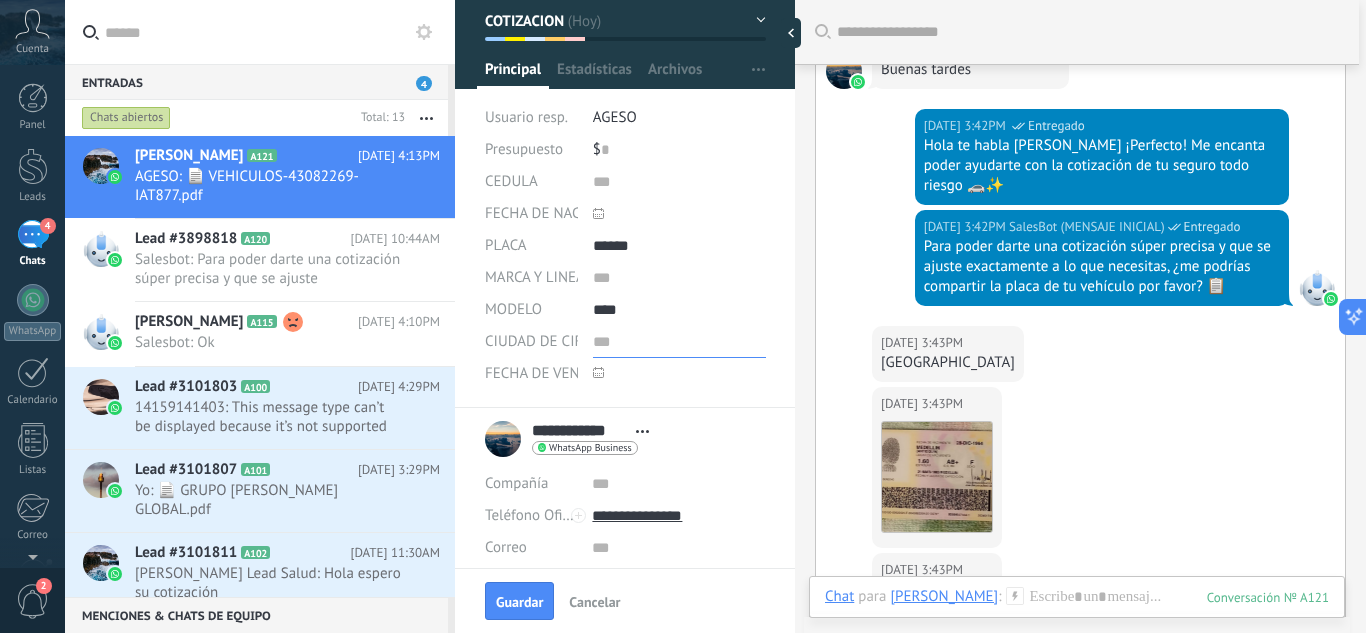 click at bounding box center (679, 342) 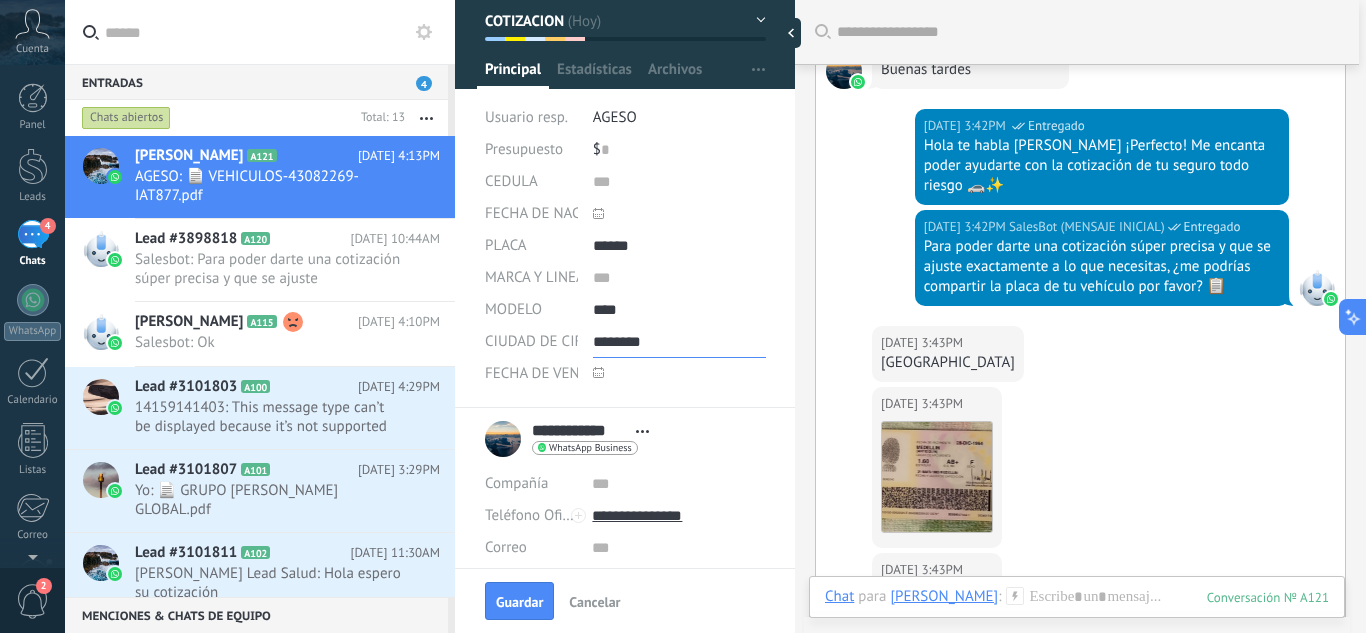 type on "********" 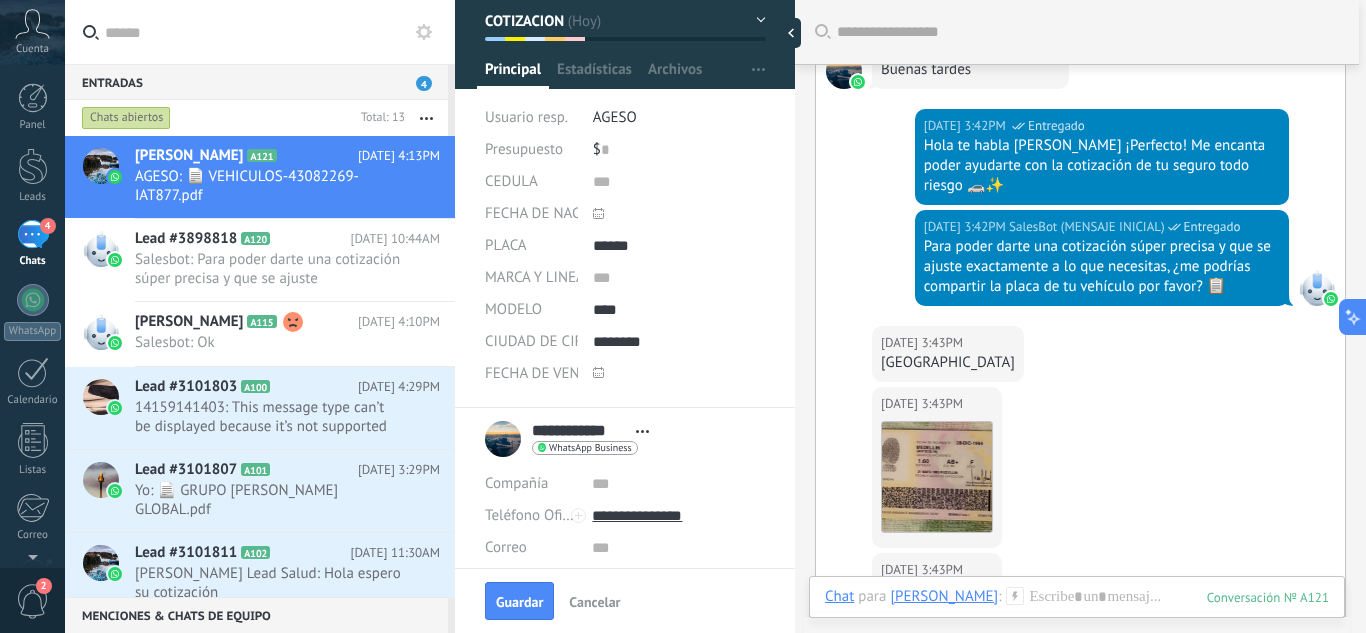 click on "Hoy 3:43PM Anthony Uber  Descargar" at bounding box center [1080, 470] 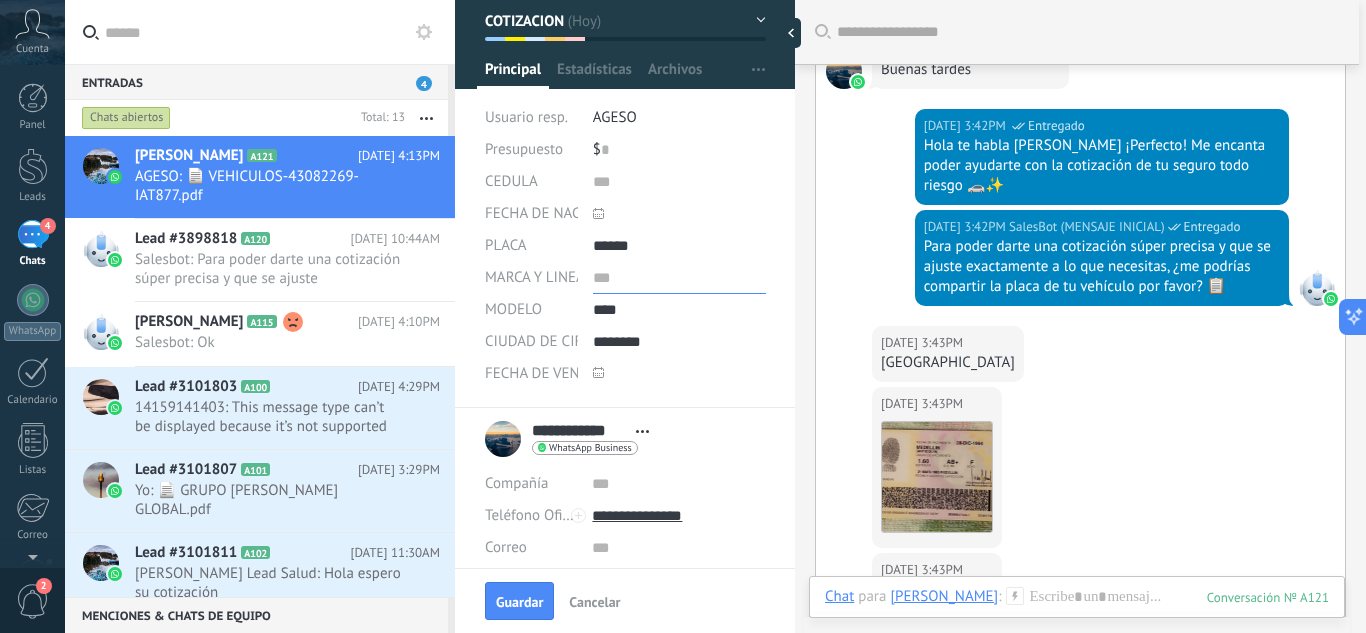 click at bounding box center [679, 278] 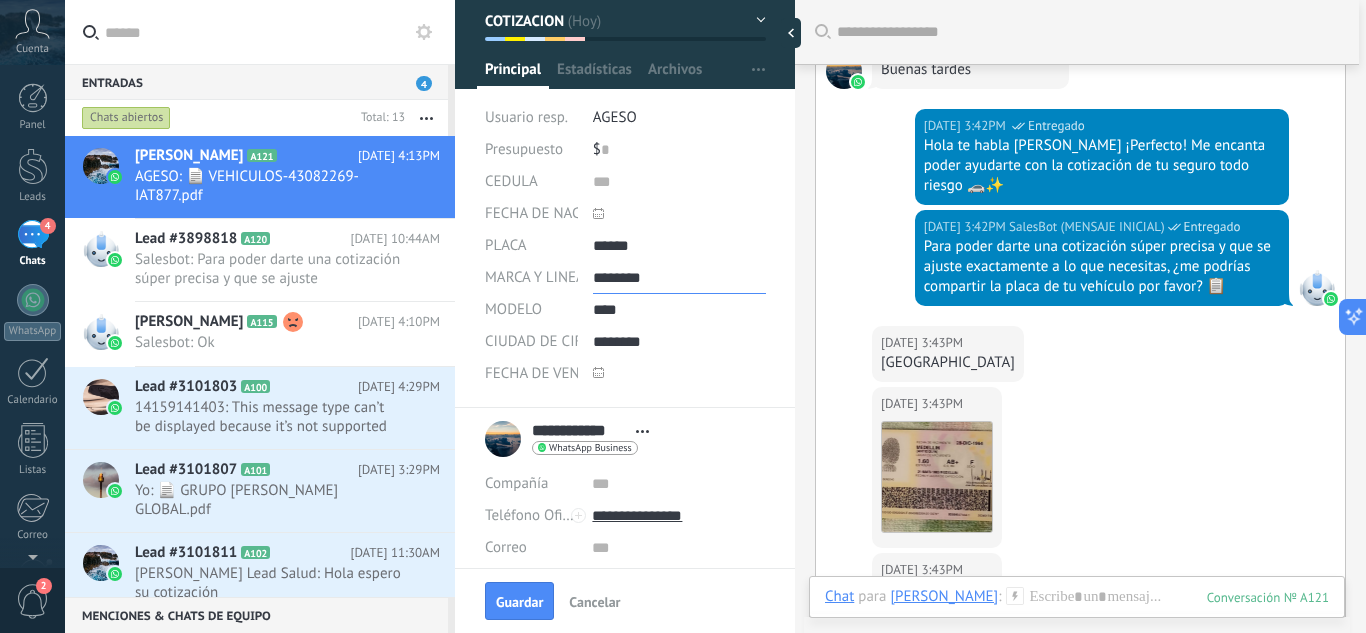 type on "********" 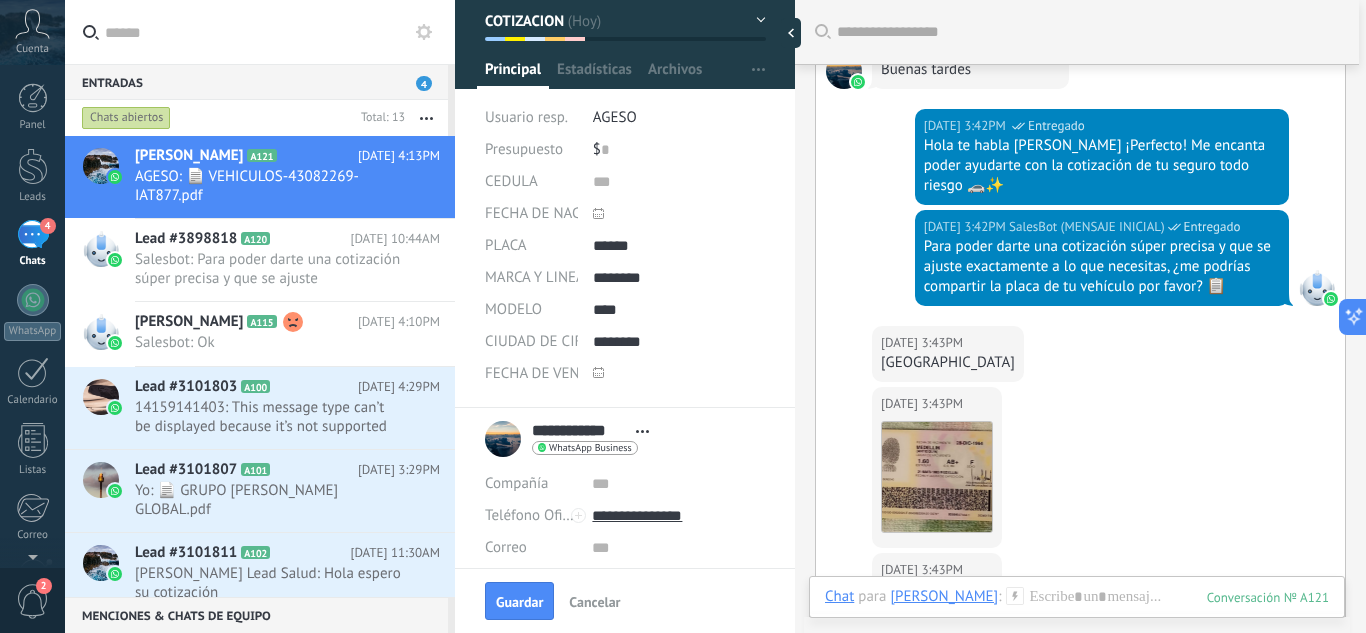 click on "Hoy 3:43PM Anthony Uber  Descargar" at bounding box center [1080, 470] 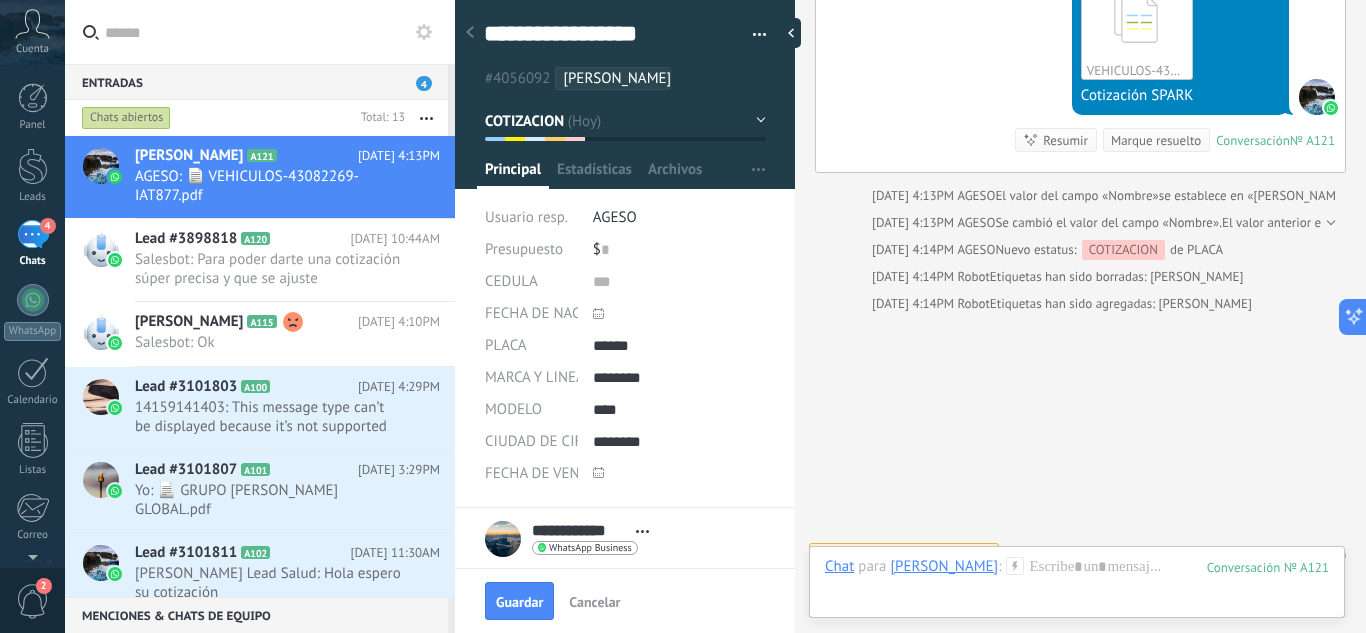 scroll, scrollTop: 2250, scrollLeft: 0, axis: vertical 